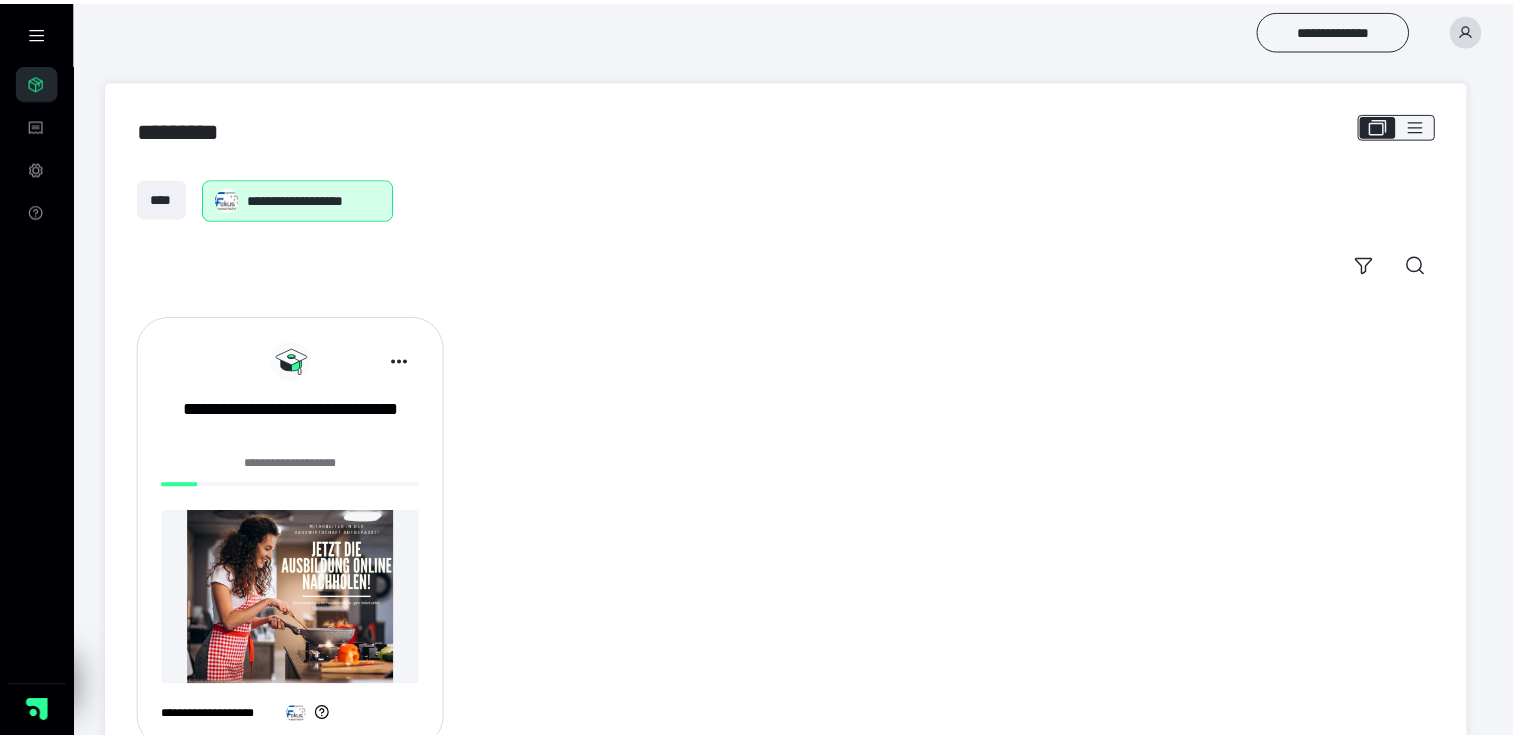 scroll, scrollTop: 0, scrollLeft: 0, axis: both 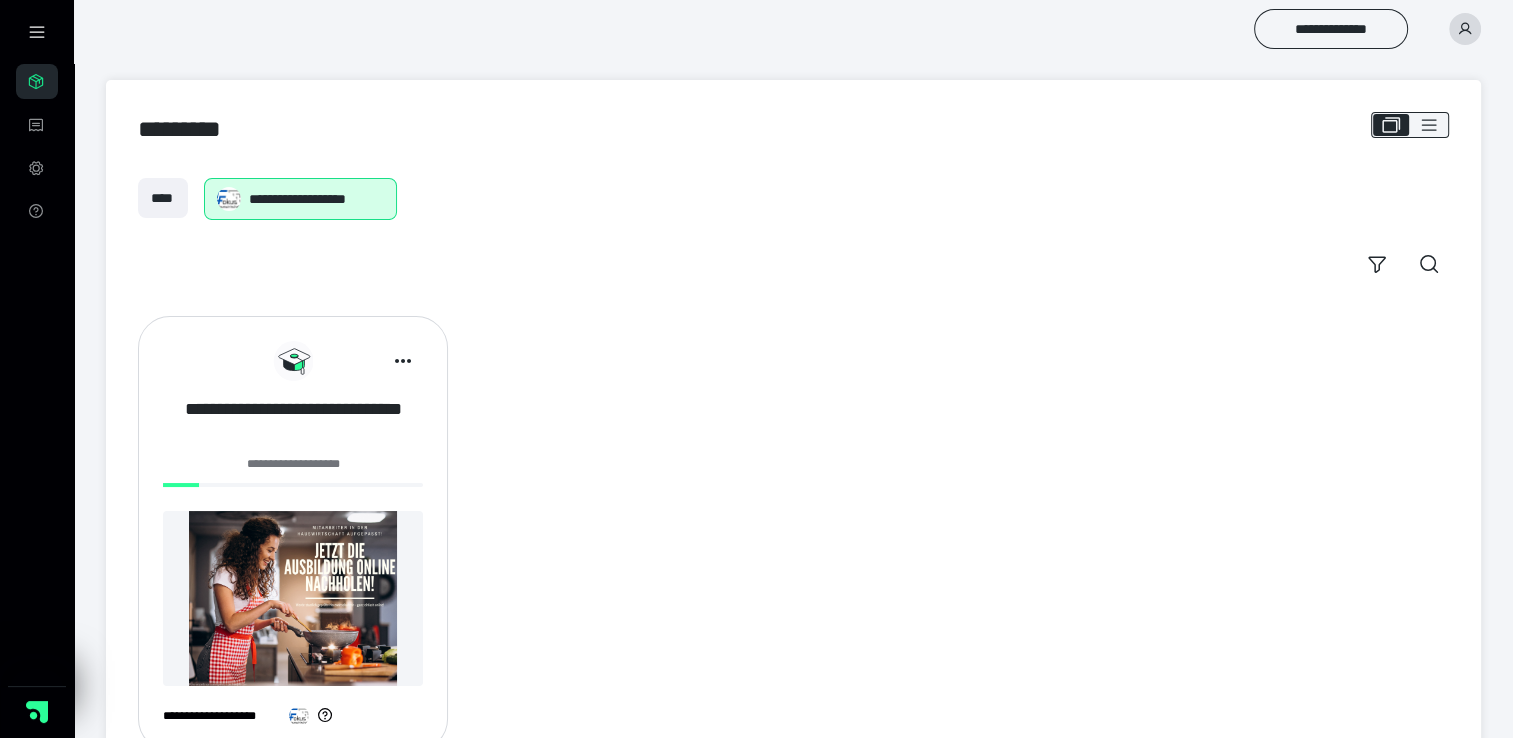 click on "**********" at bounding box center (293, 422) 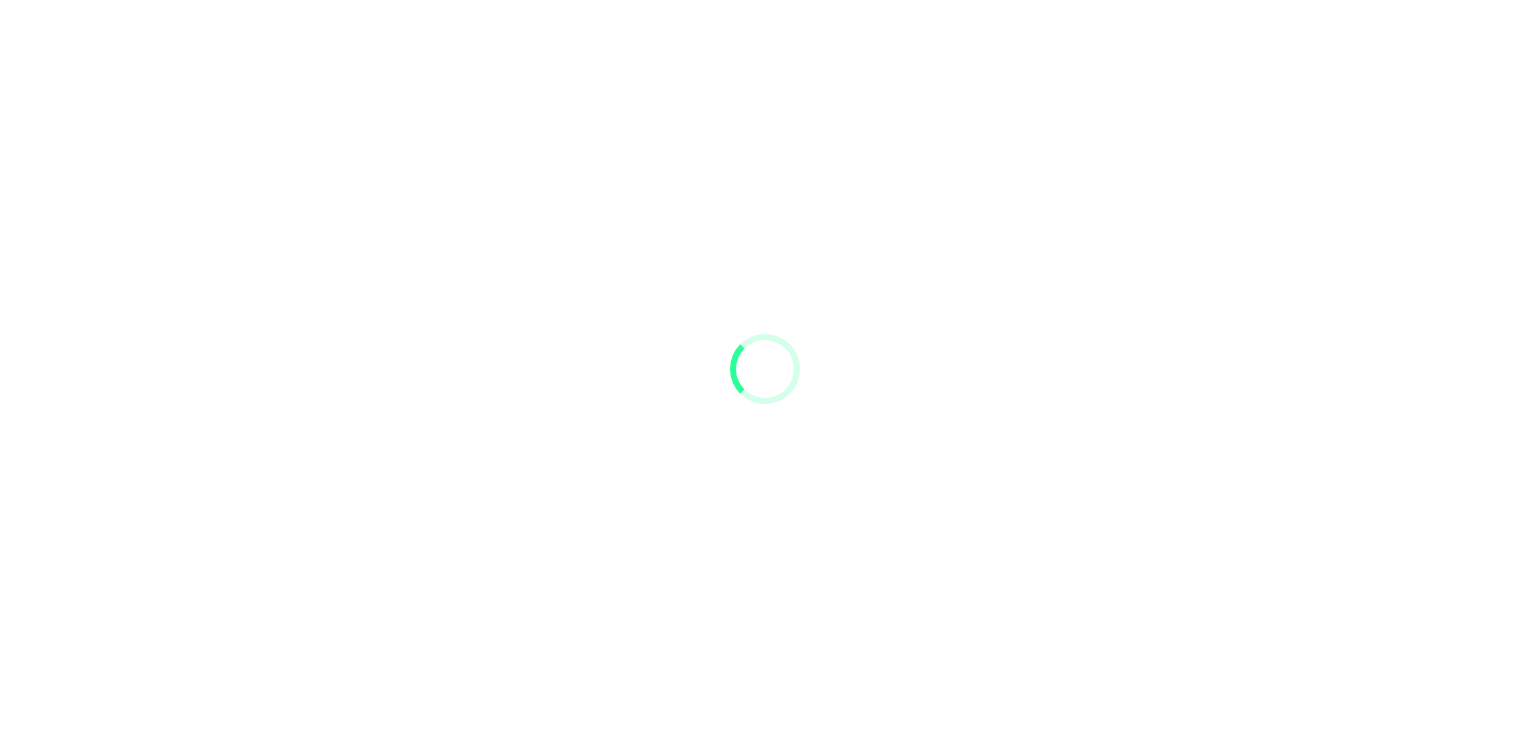 scroll, scrollTop: 0, scrollLeft: 0, axis: both 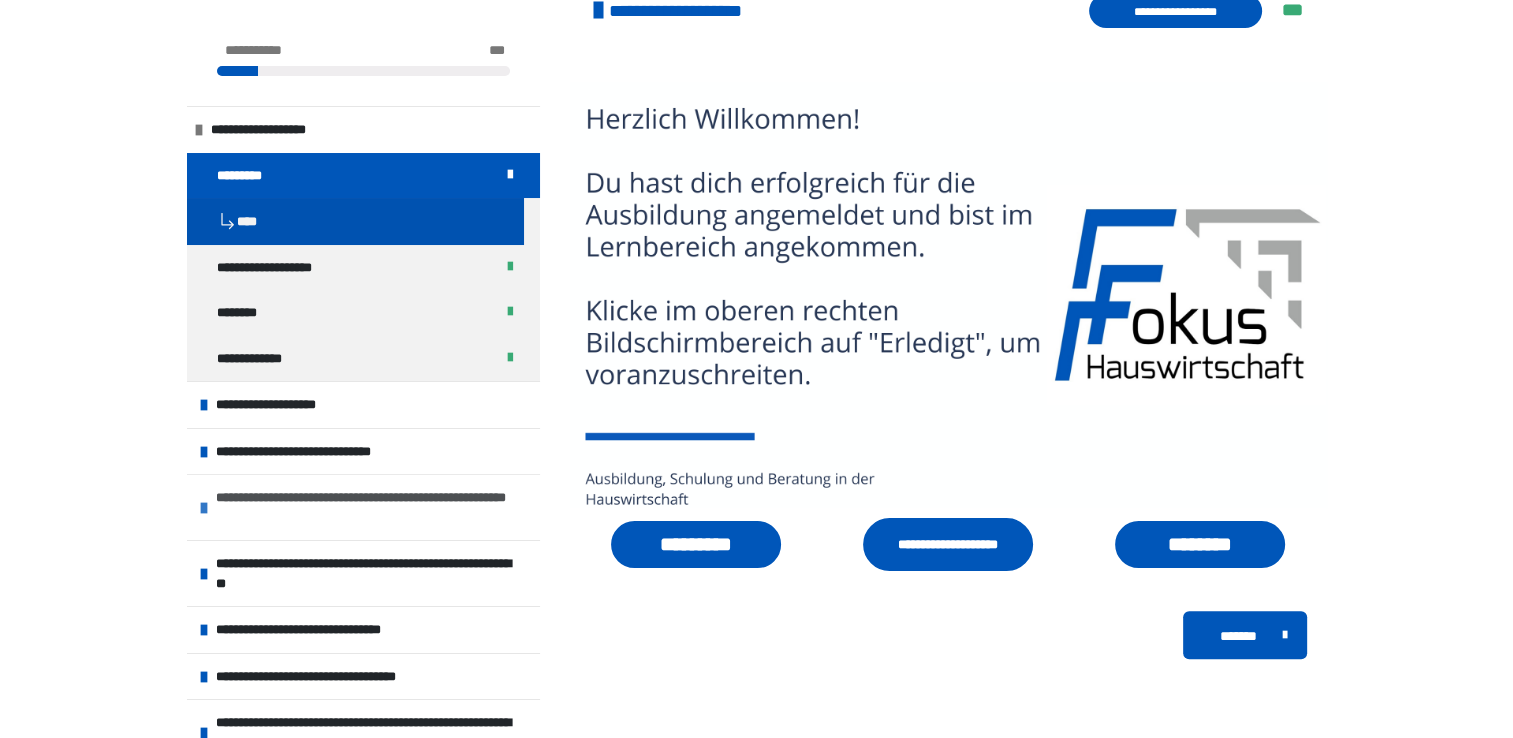 click on "**********" at bounding box center (365, 507) 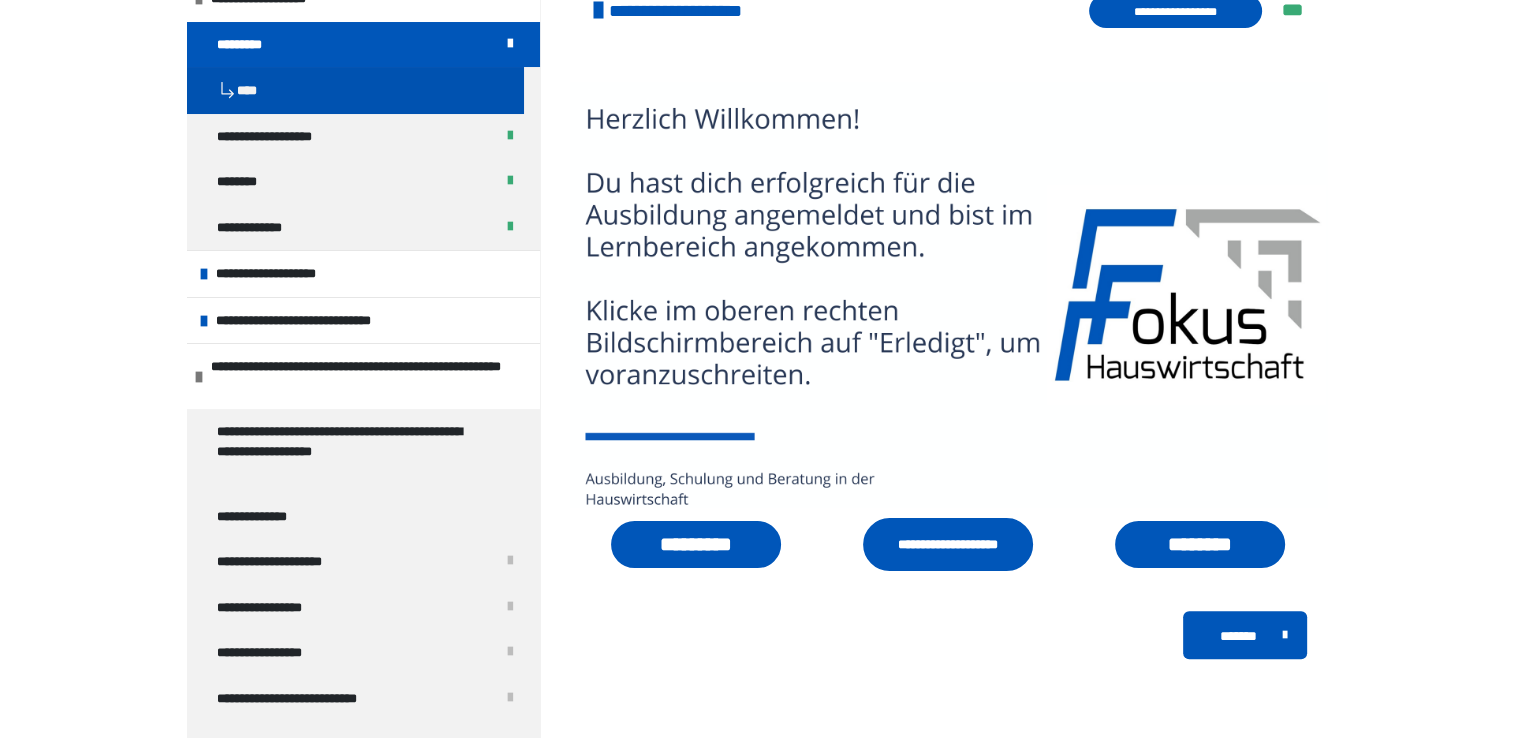 scroll, scrollTop: 223, scrollLeft: 0, axis: vertical 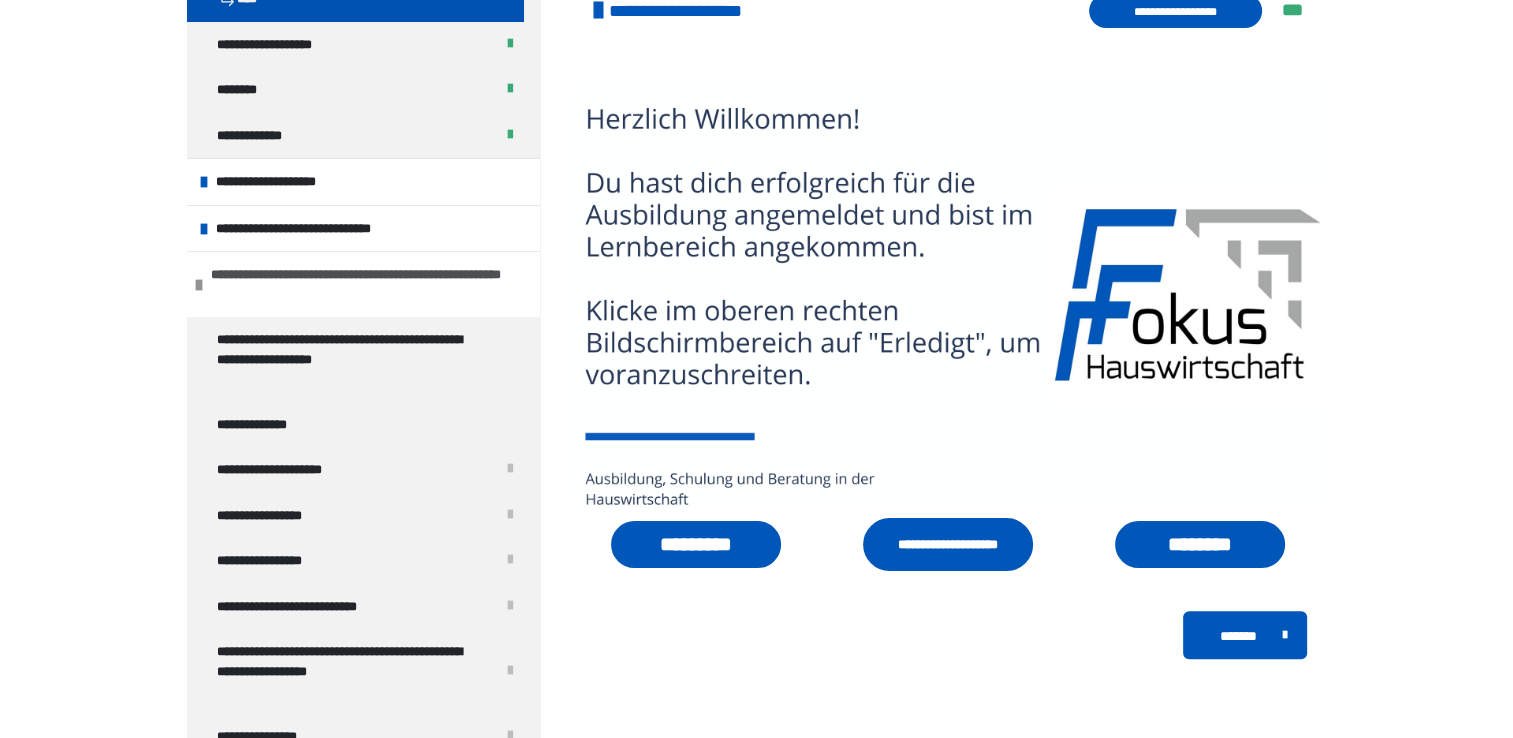 click on "**********" at bounding box center (360, 284) 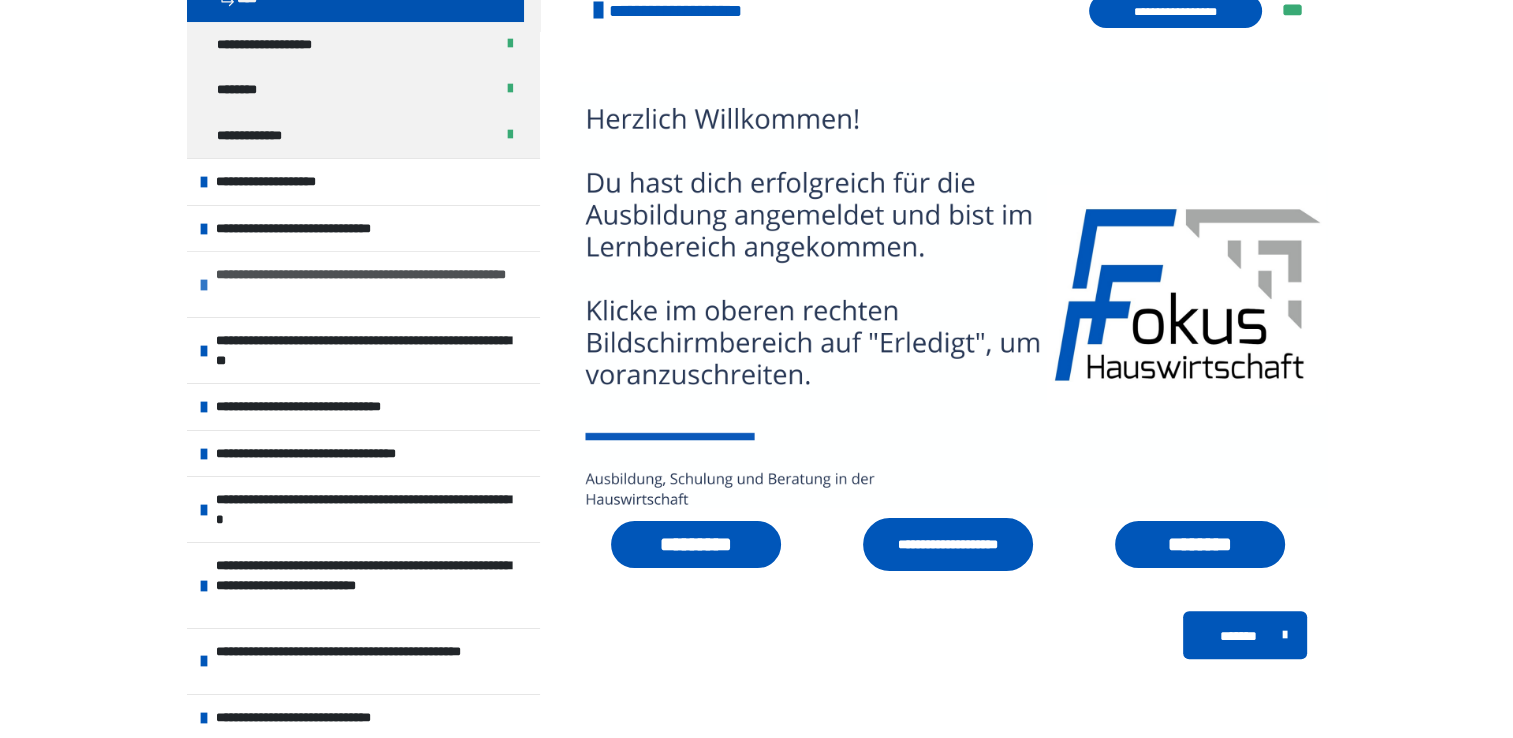 click on "**********" at bounding box center [365, 284] 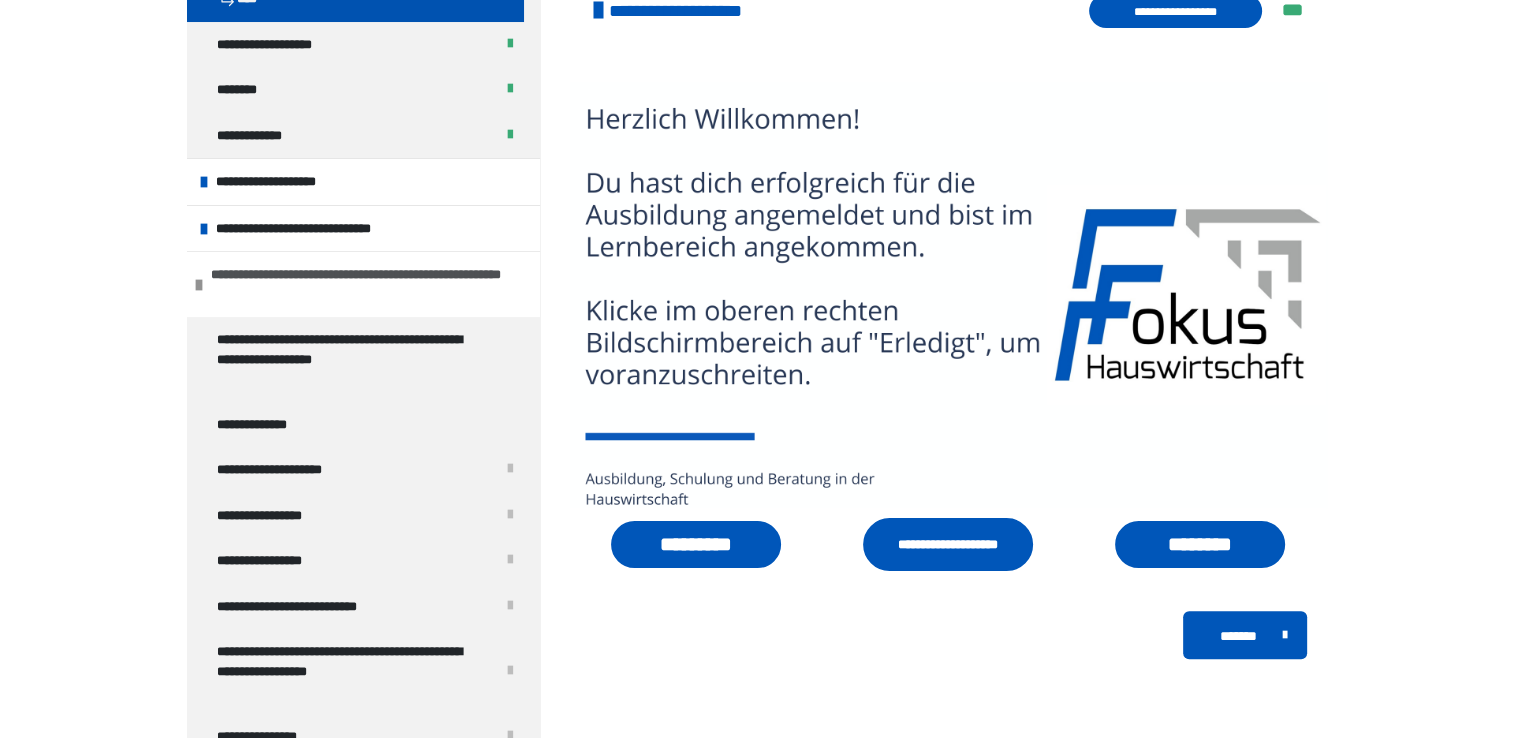 click on "**********" at bounding box center (360, 284) 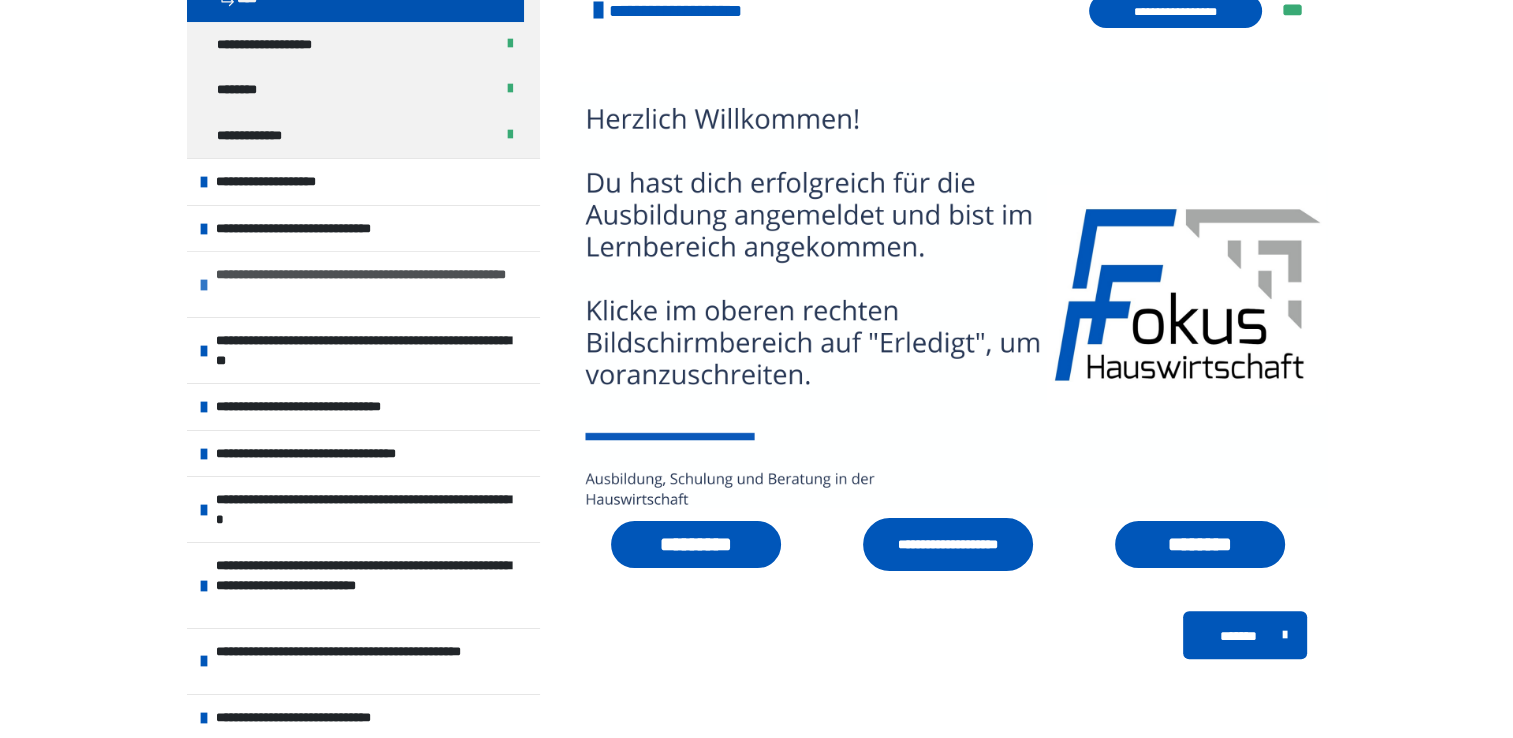 click on "**********" at bounding box center [365, 284] 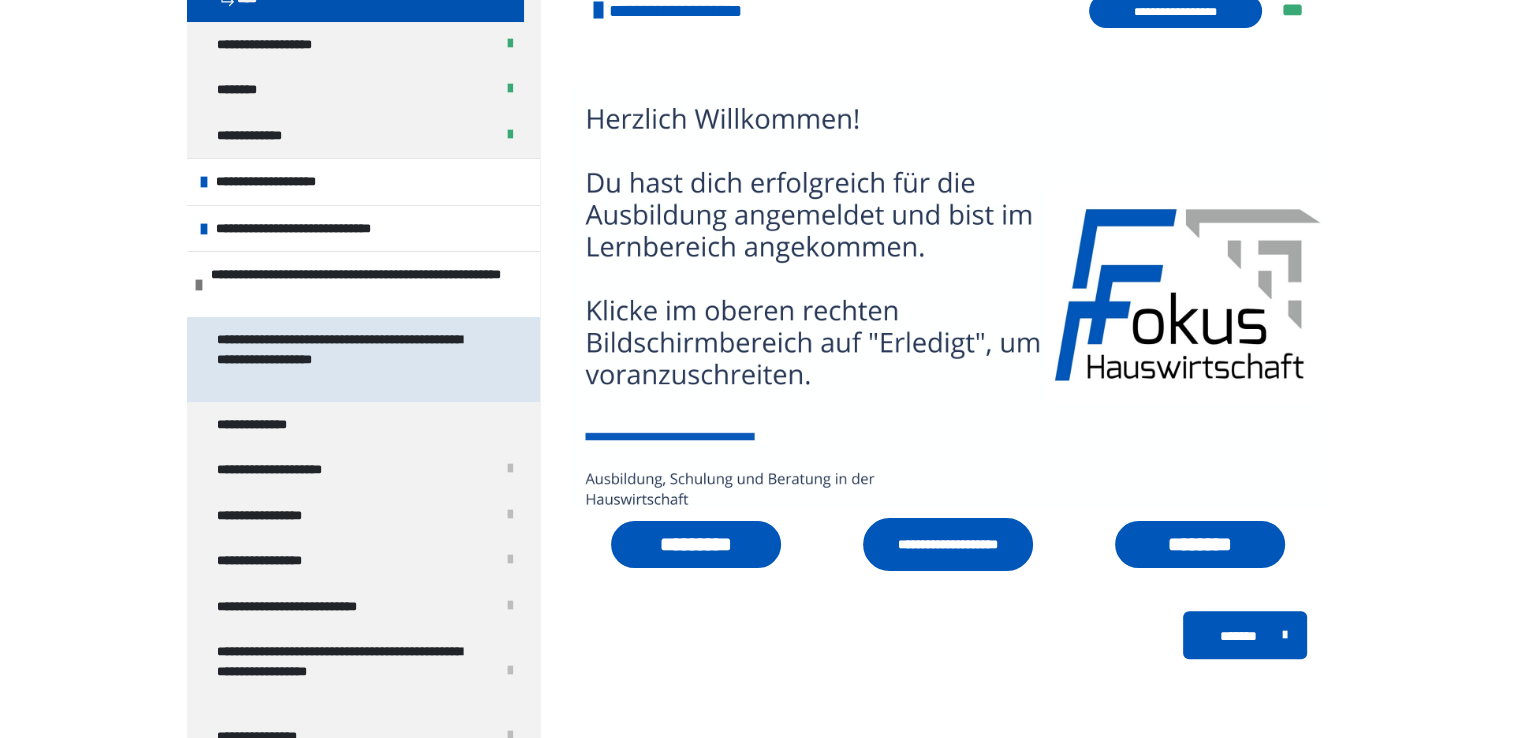 click on "**********" at bounding box center [348, 359] 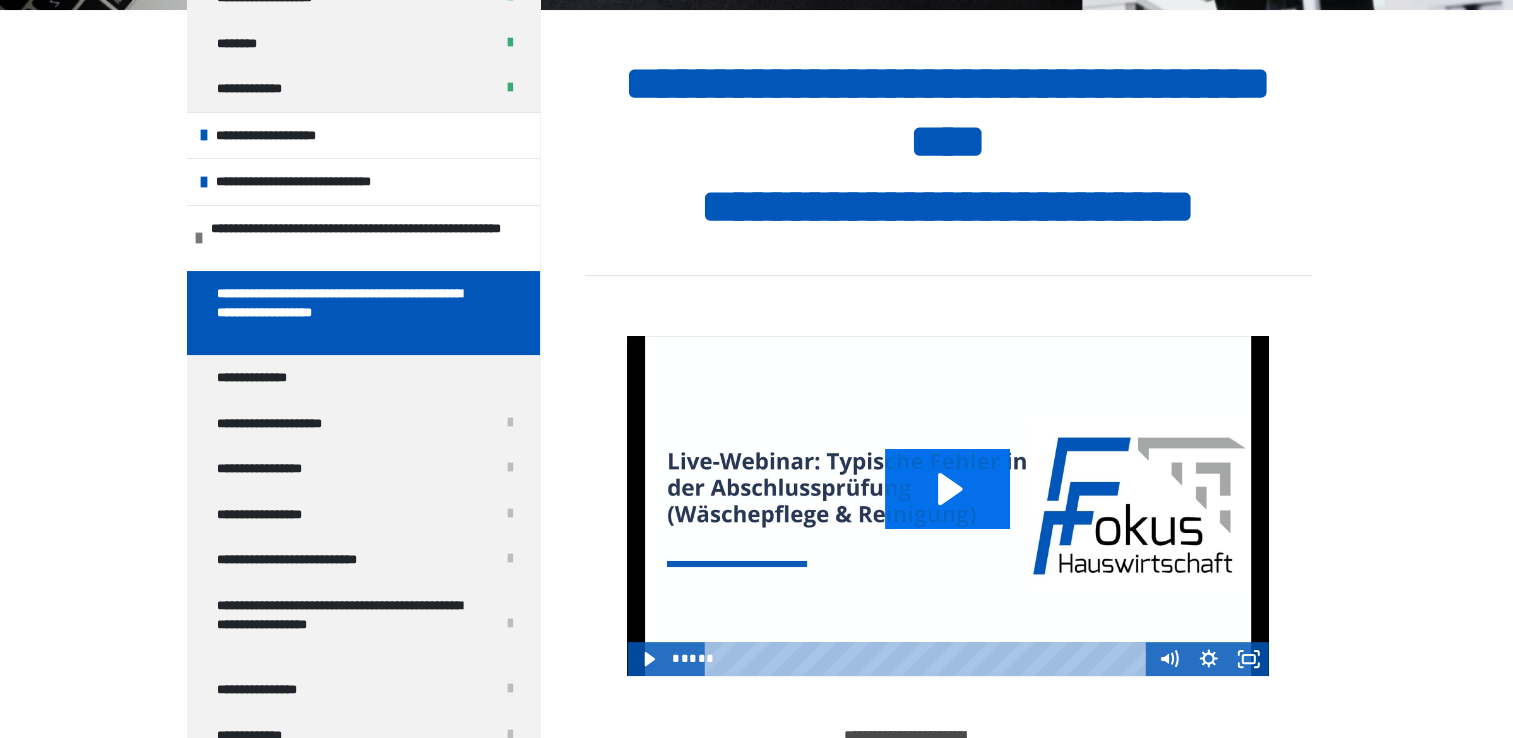 click 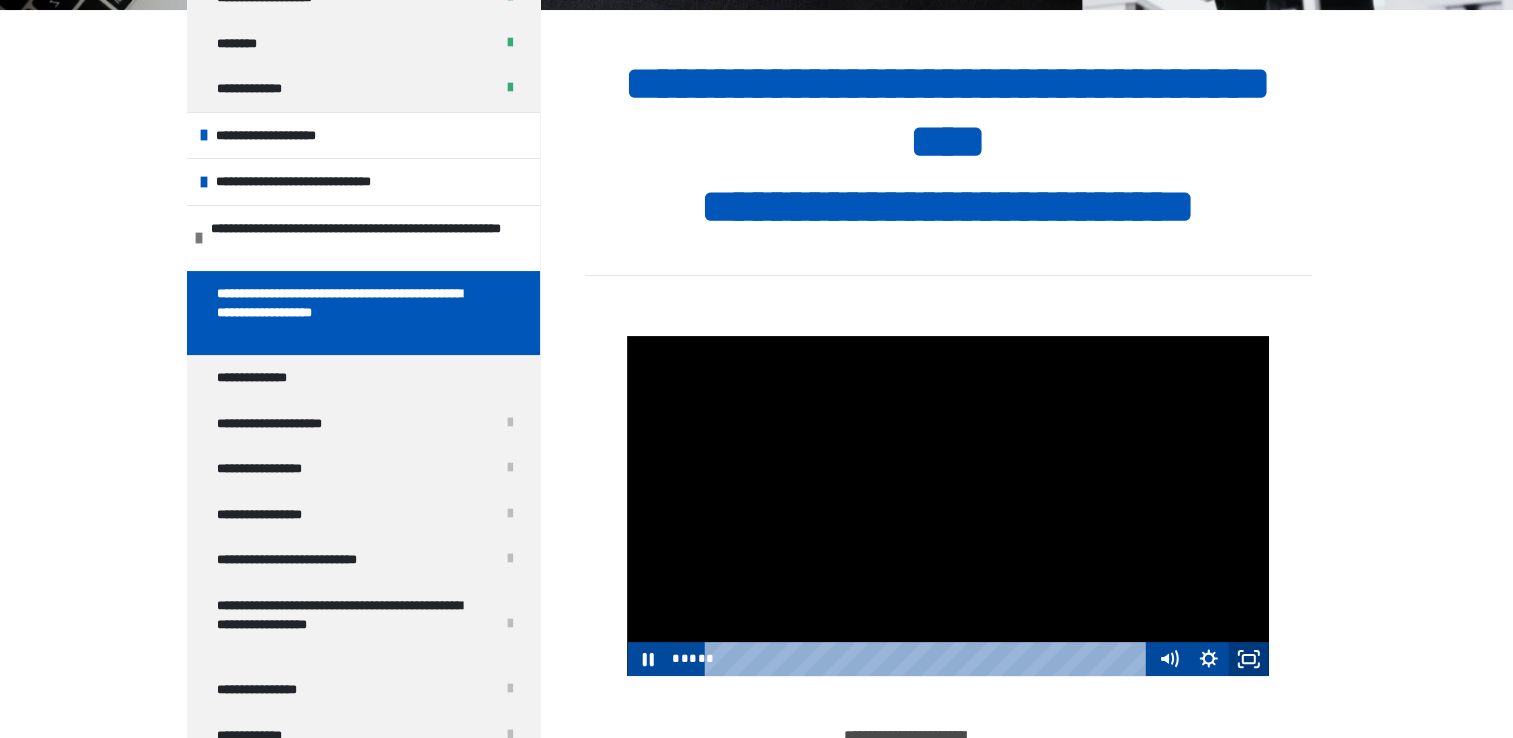 click 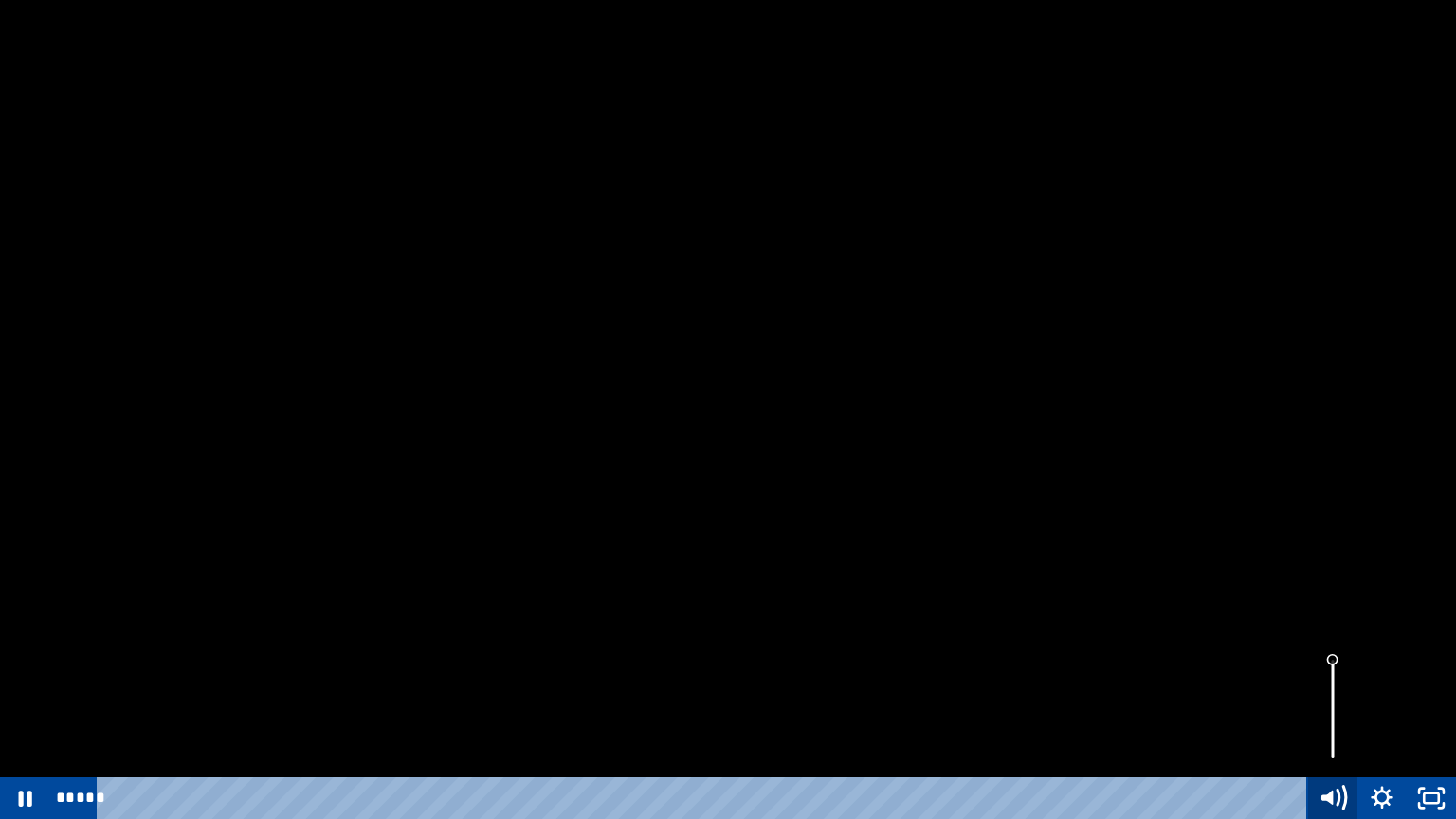 click 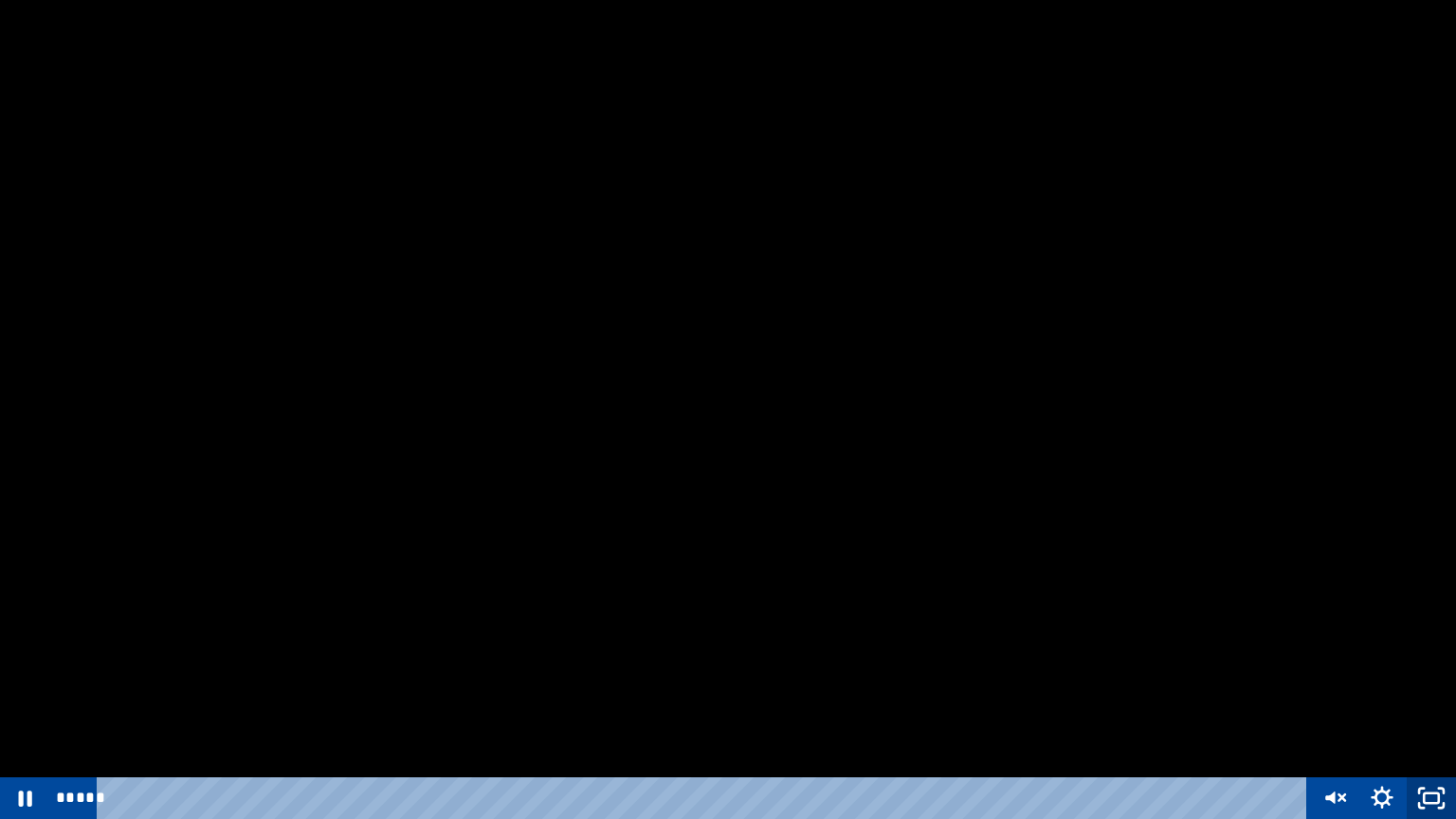 drag, startPoint x: 1455, startPoint y: 818, endPoint x: 1414, endPoint y: 809, distance: 41.97618 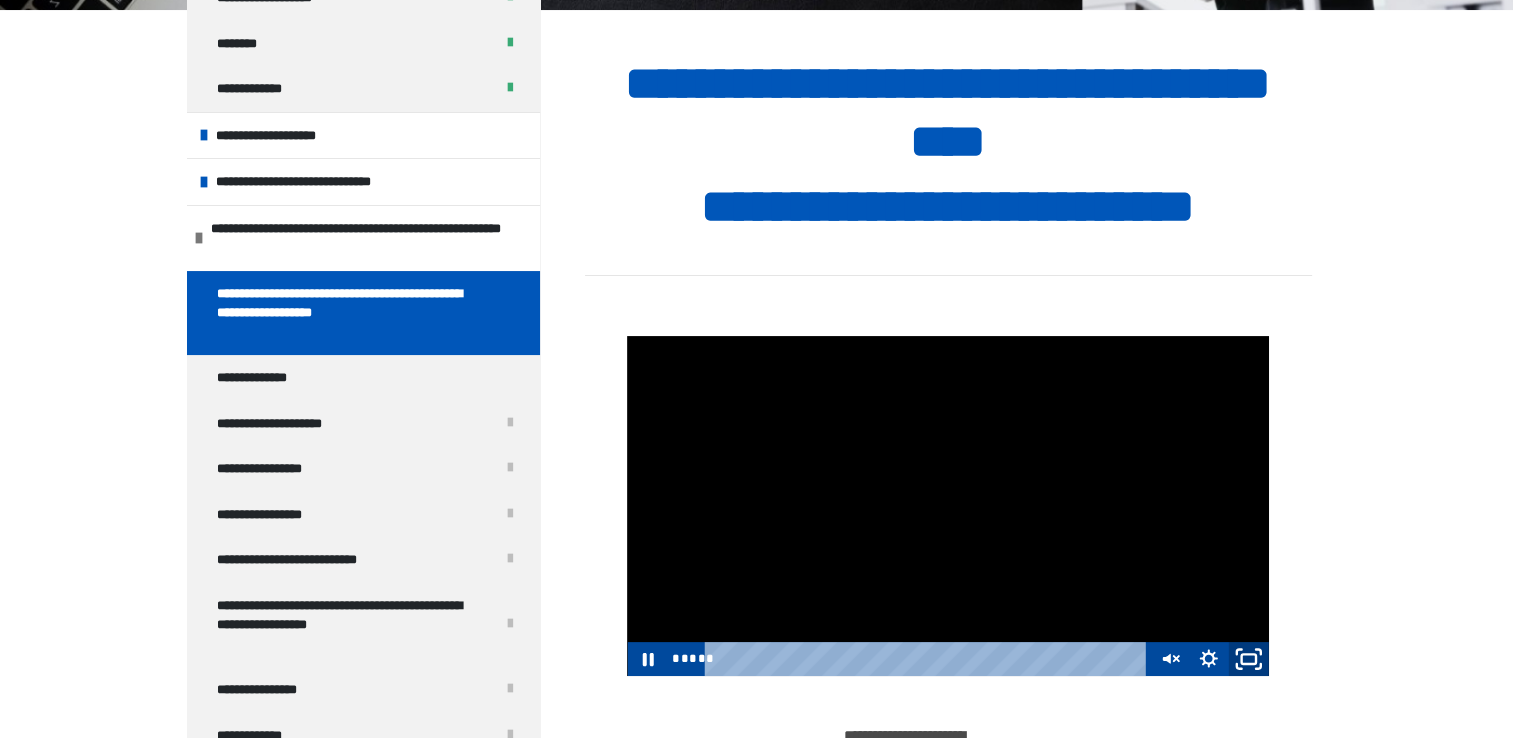 click 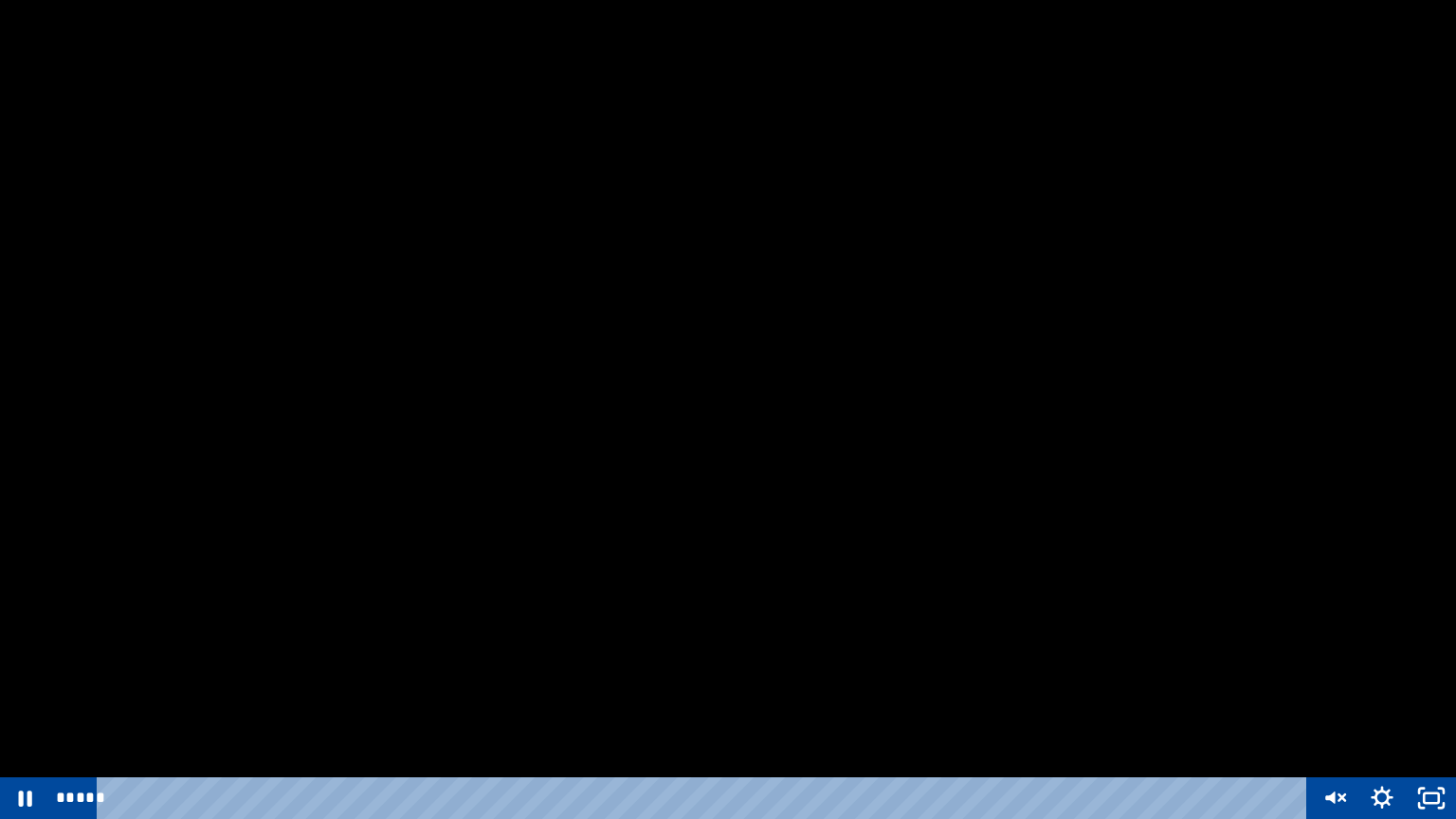 click at bounding box center (728, 410) 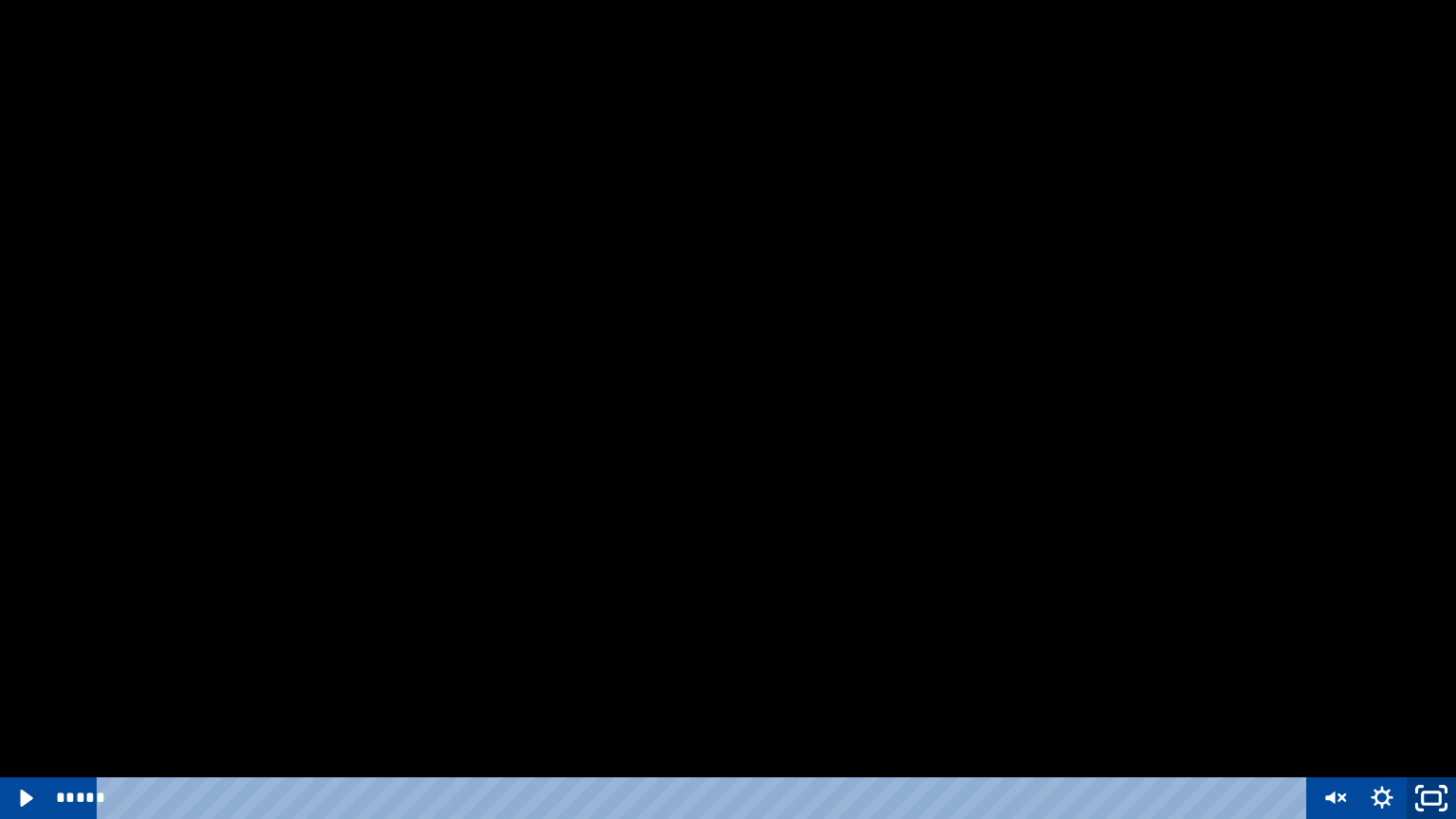 click 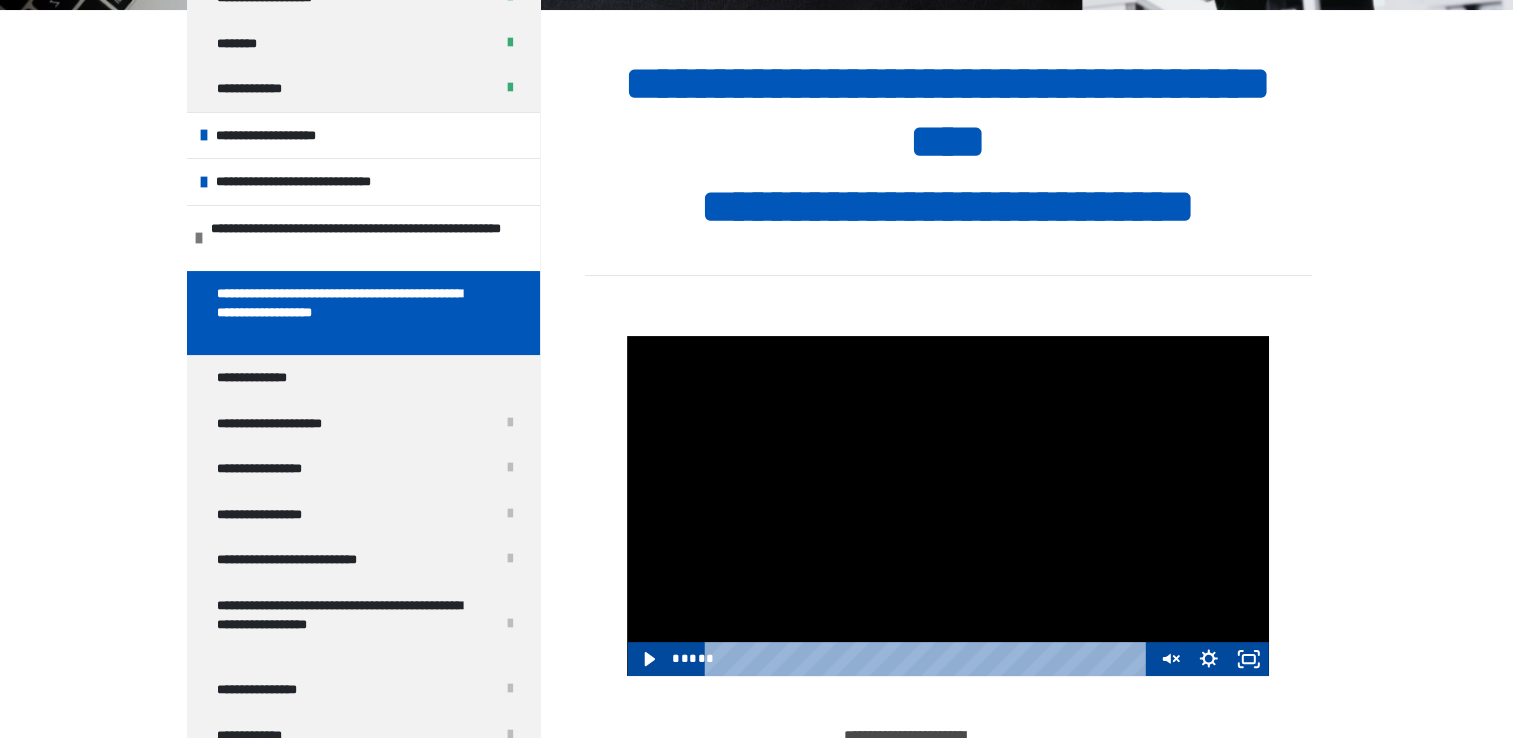 click on "**********" at bounding box center [756, 325] 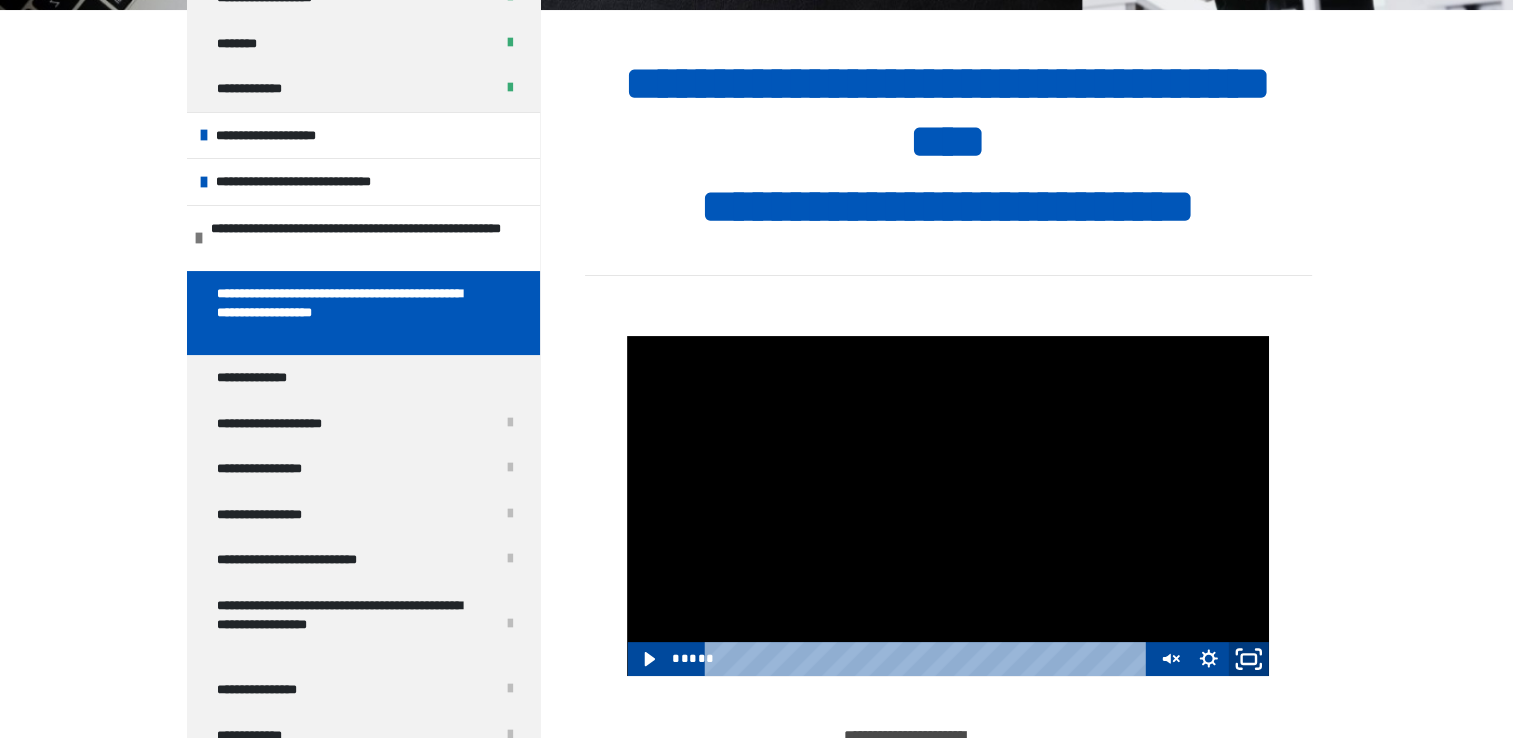 click 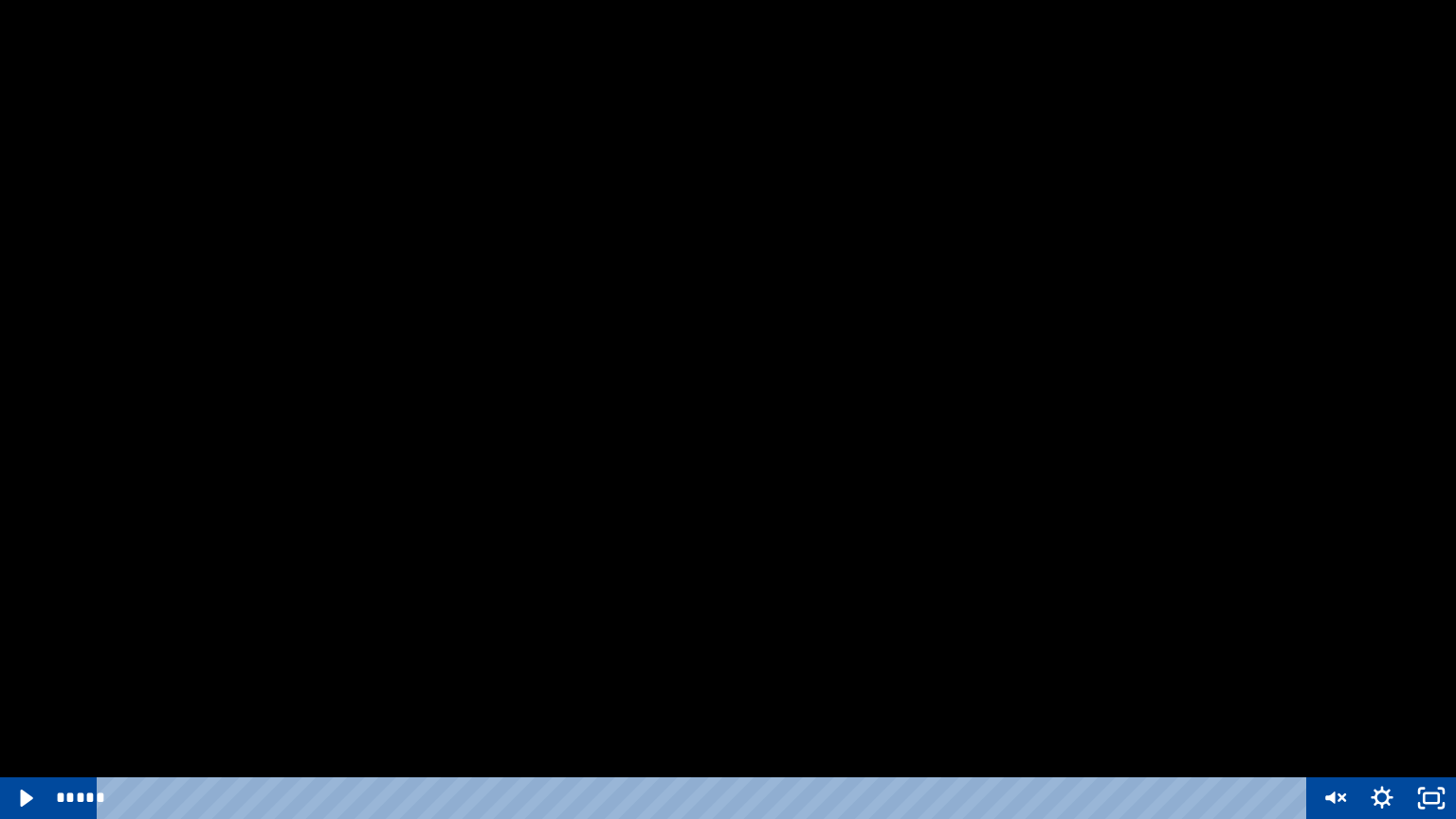 click at bounding box center [728, 410] 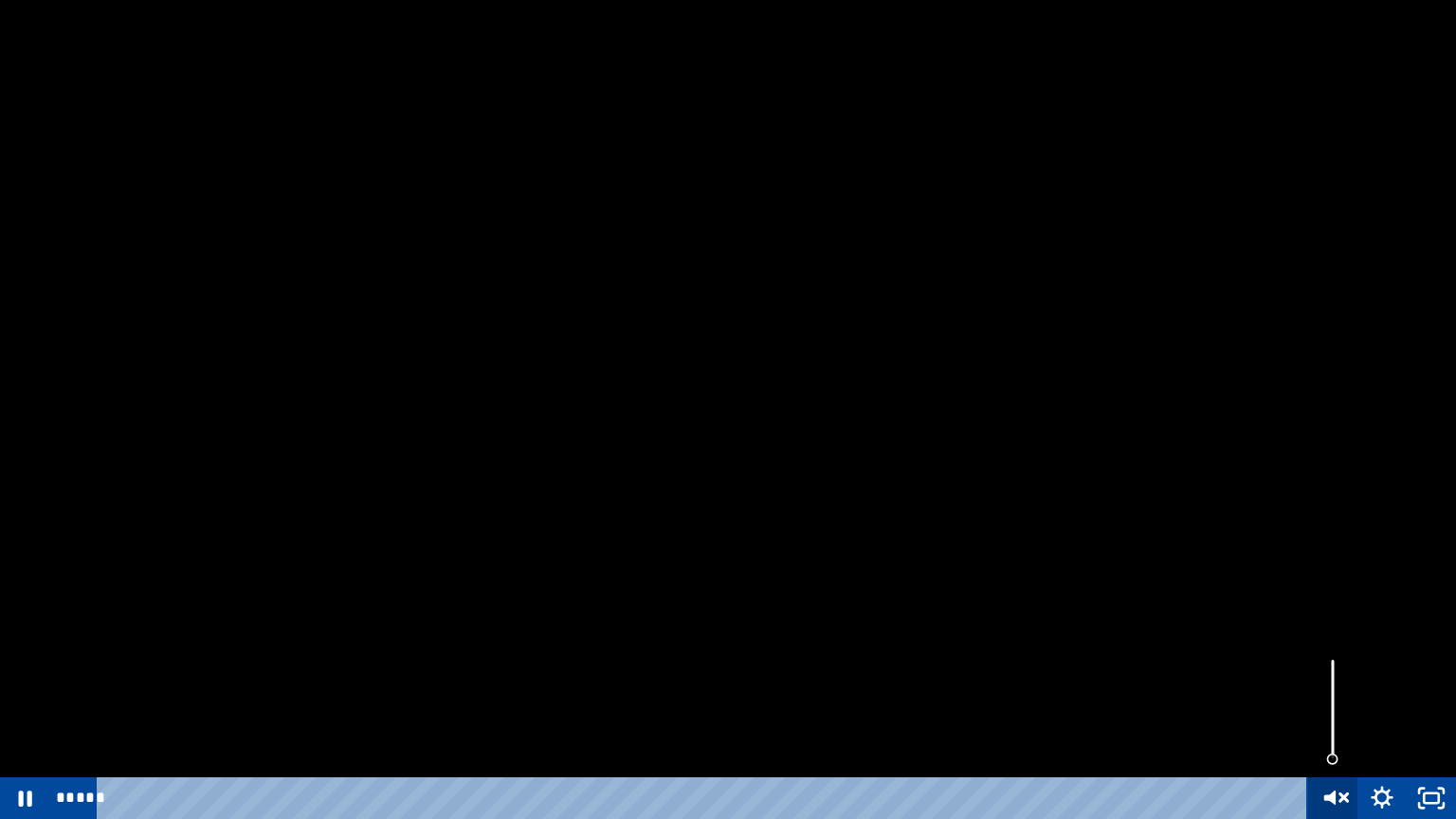 click 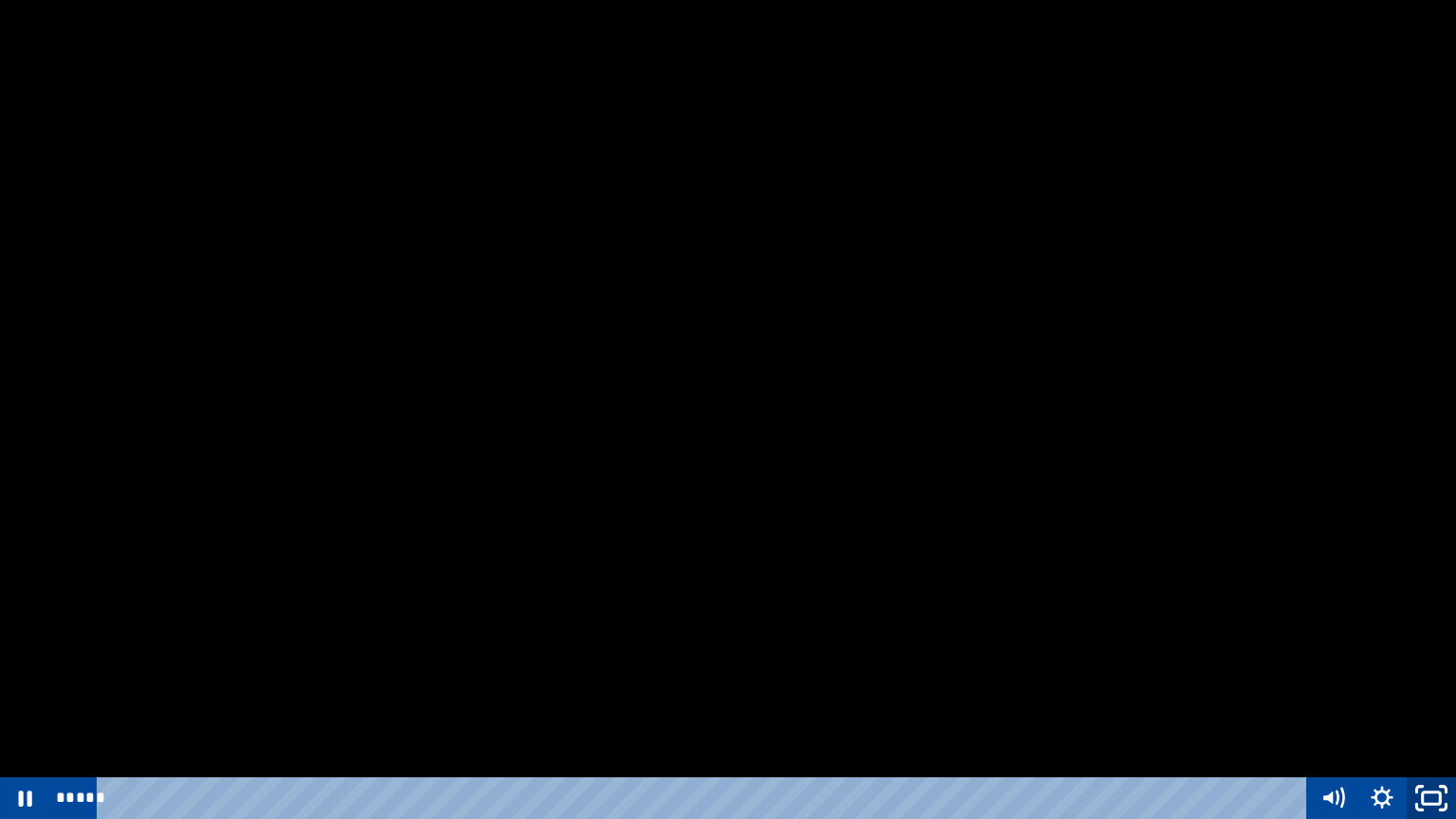 click 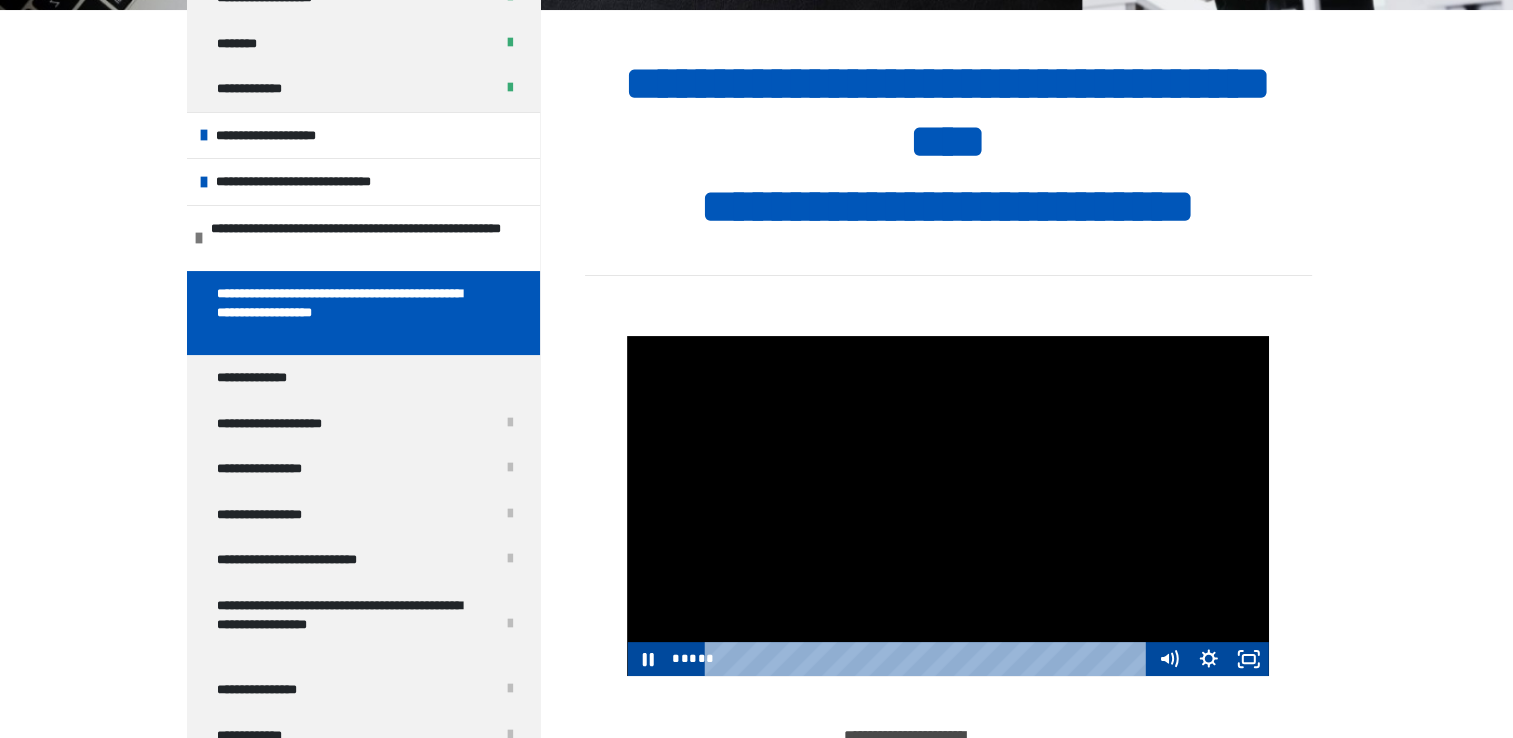 click on "**********" at bounding box center (756, 325) 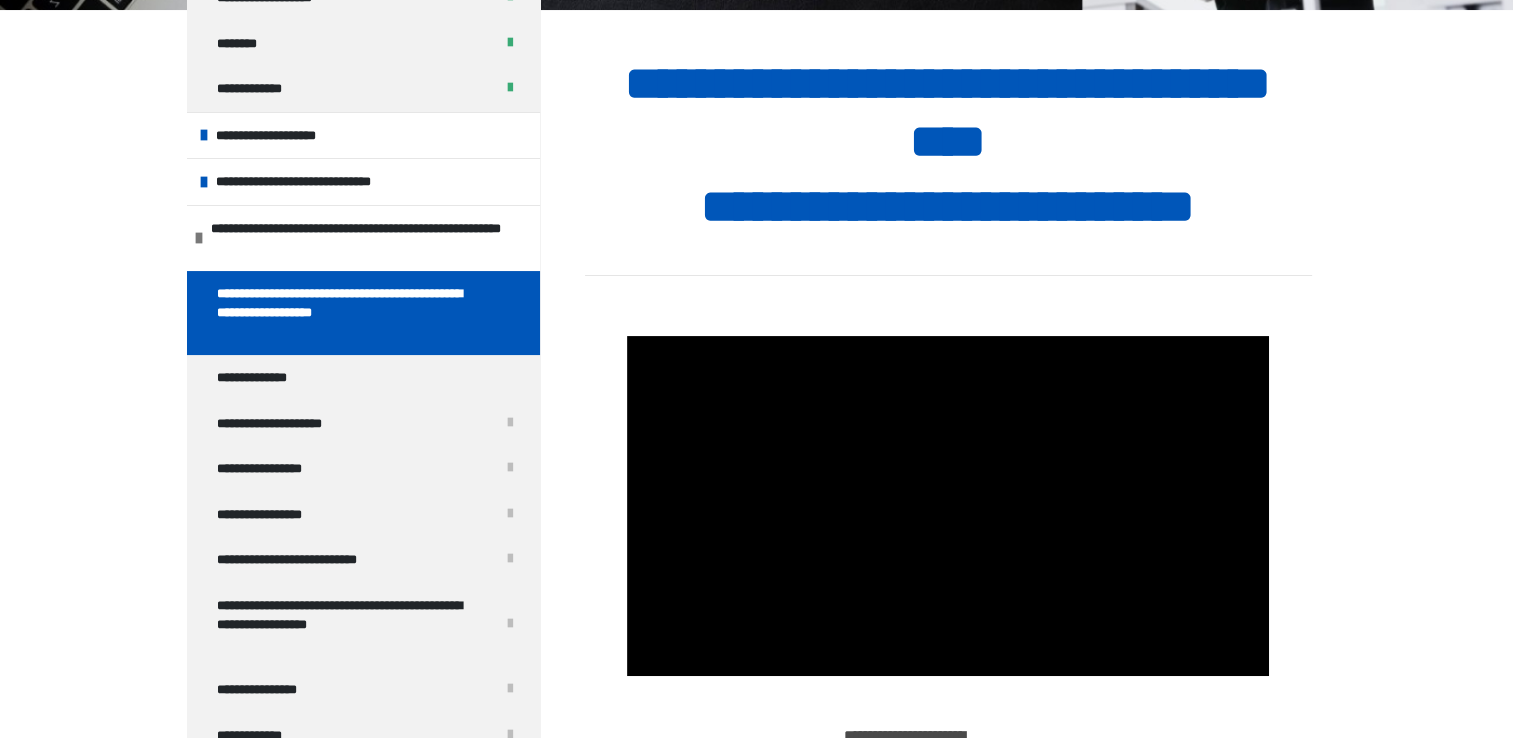drag, startPoint x: 1372, startPoint y: 572, endPoint x: 1368, endPoint y: 582, distance: 10.770329 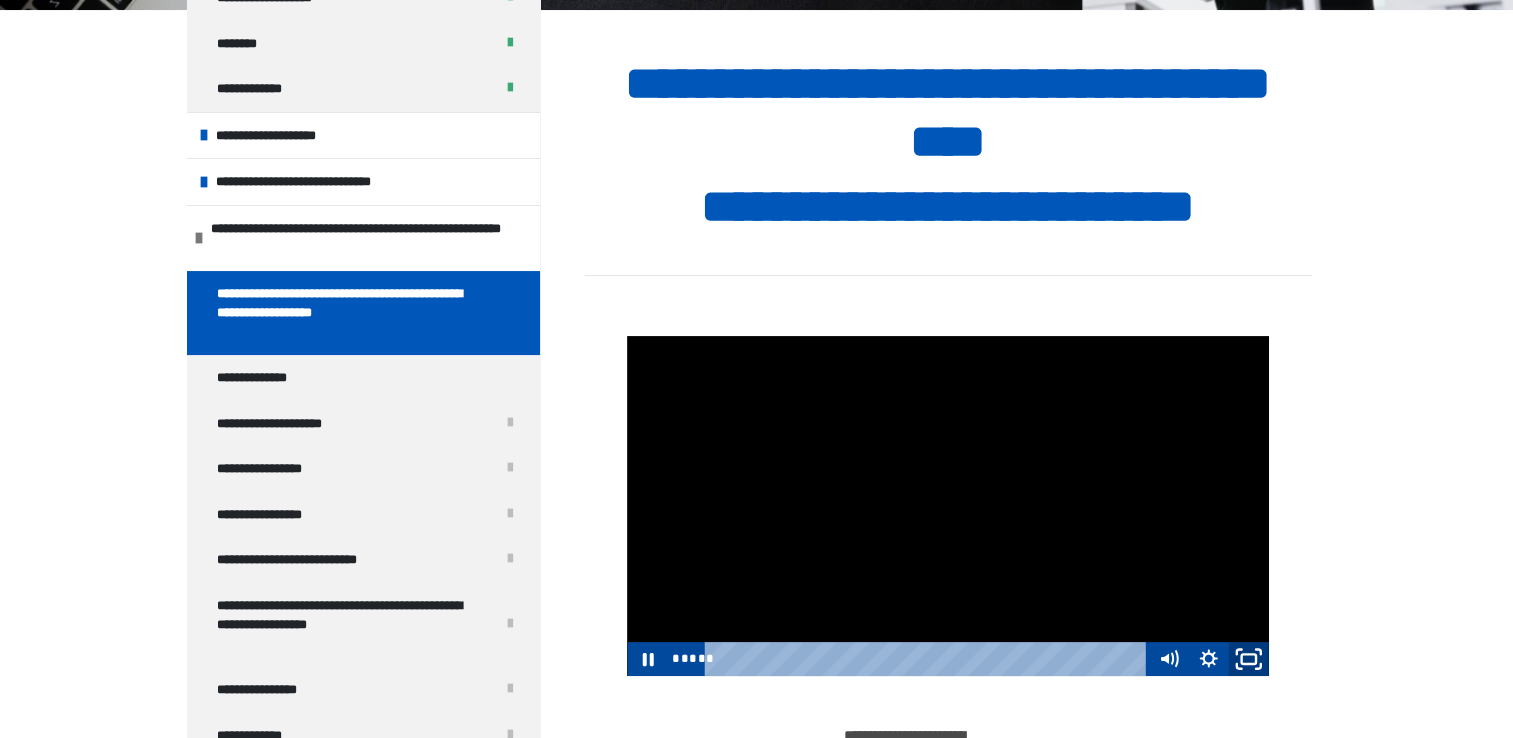 click 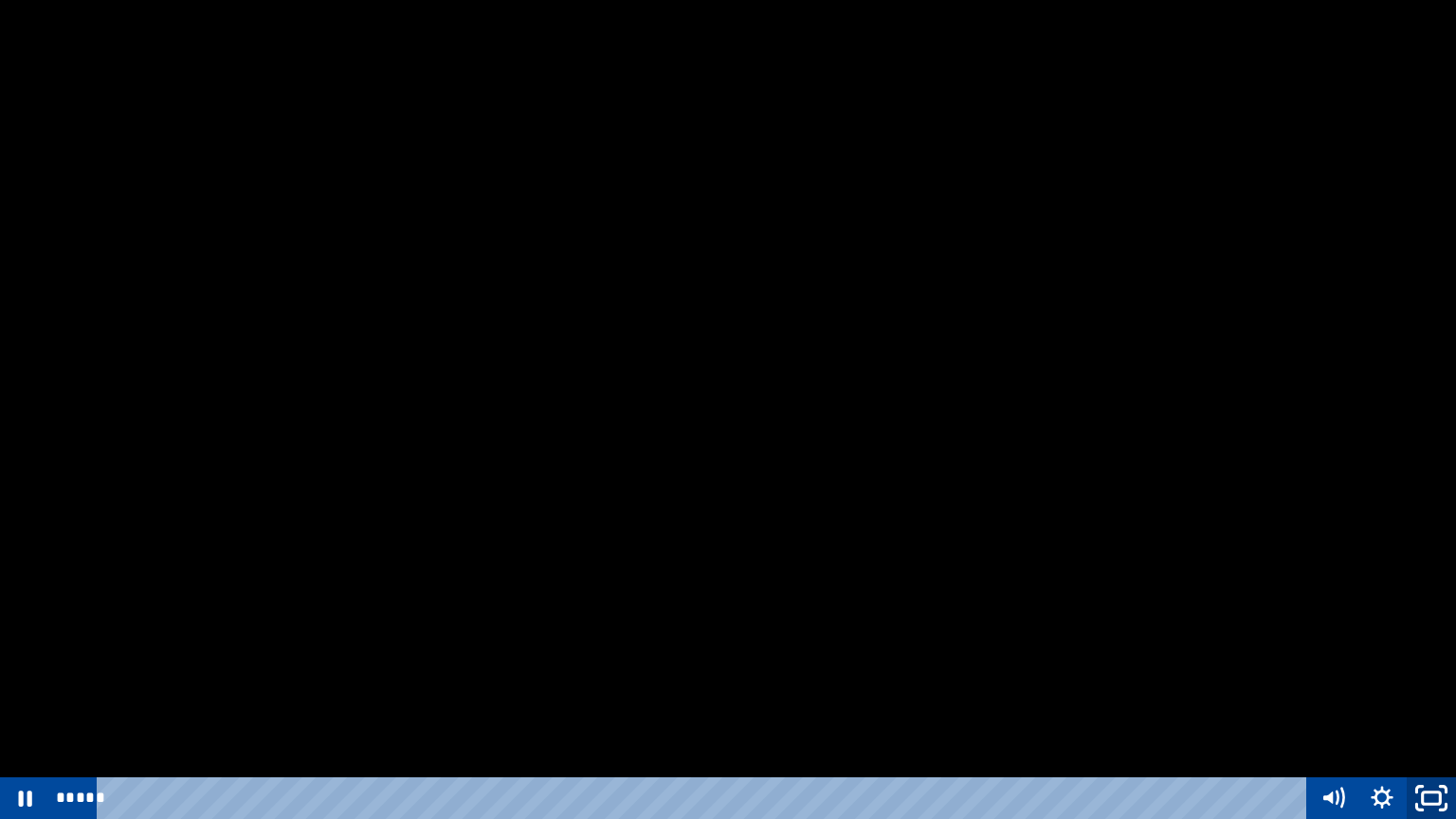 click 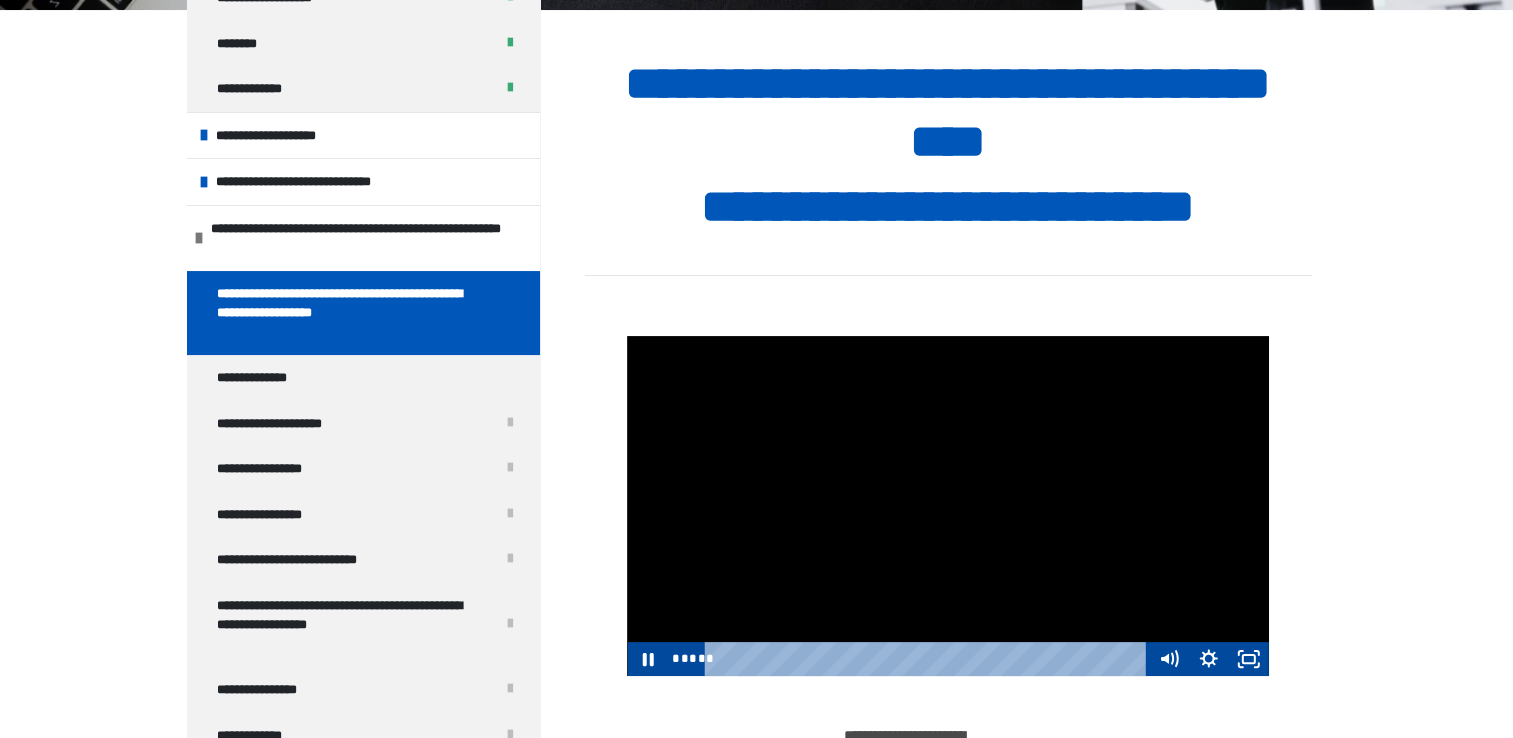 click at bounding box center (947, 506) 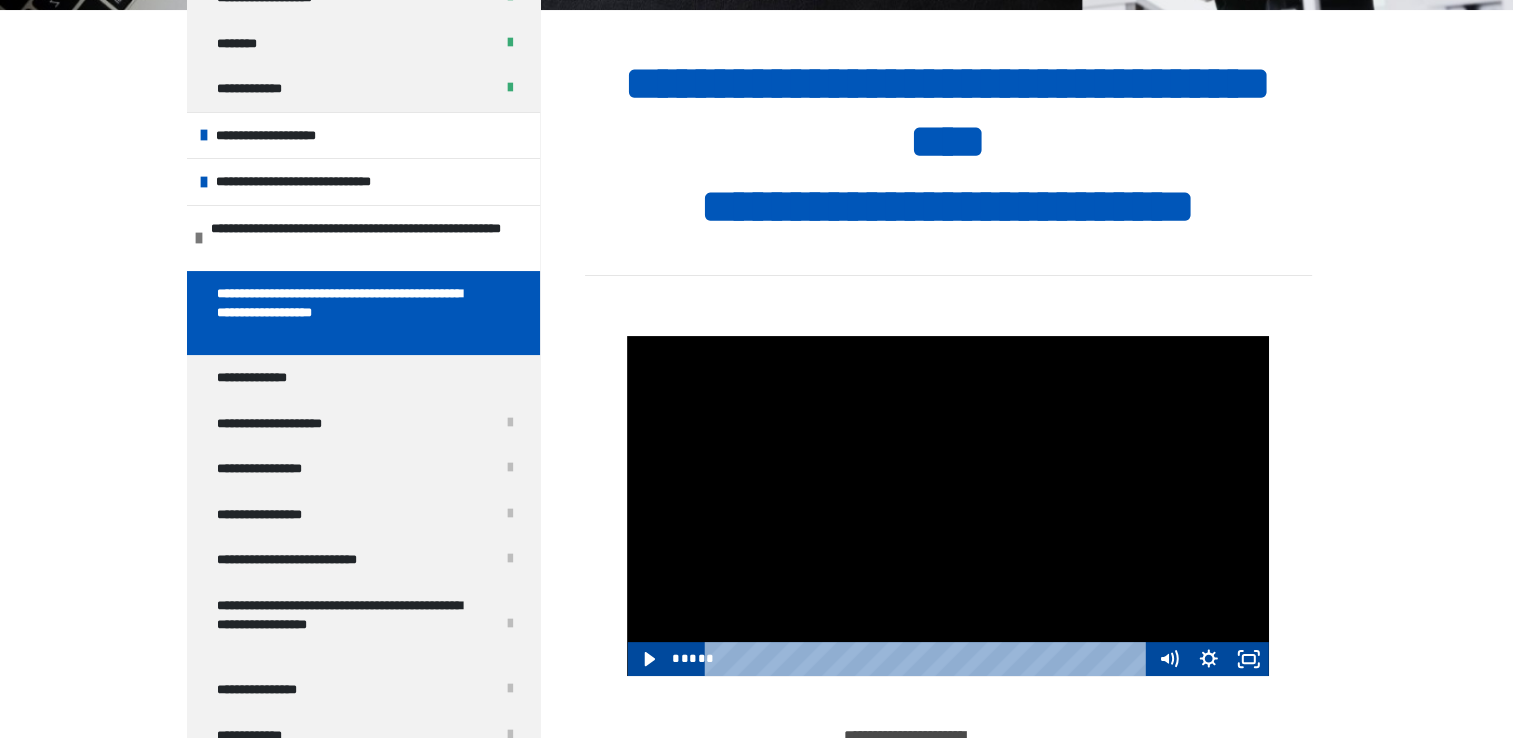 click at bounding box center [947, 506] 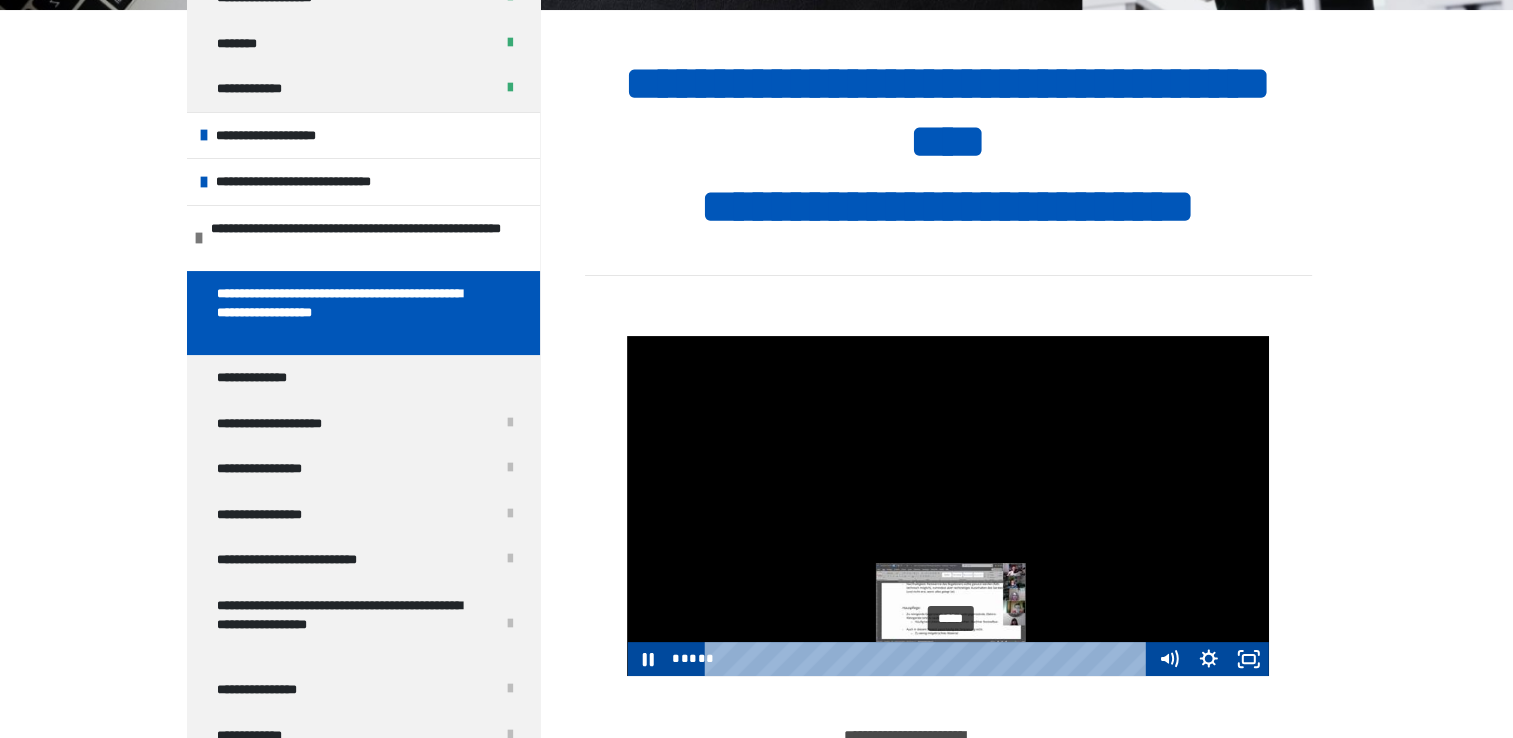 drag, startPoint x: 978, startPoint y: 661, endPoint x: 952, endPoint y: 661, distance: 26 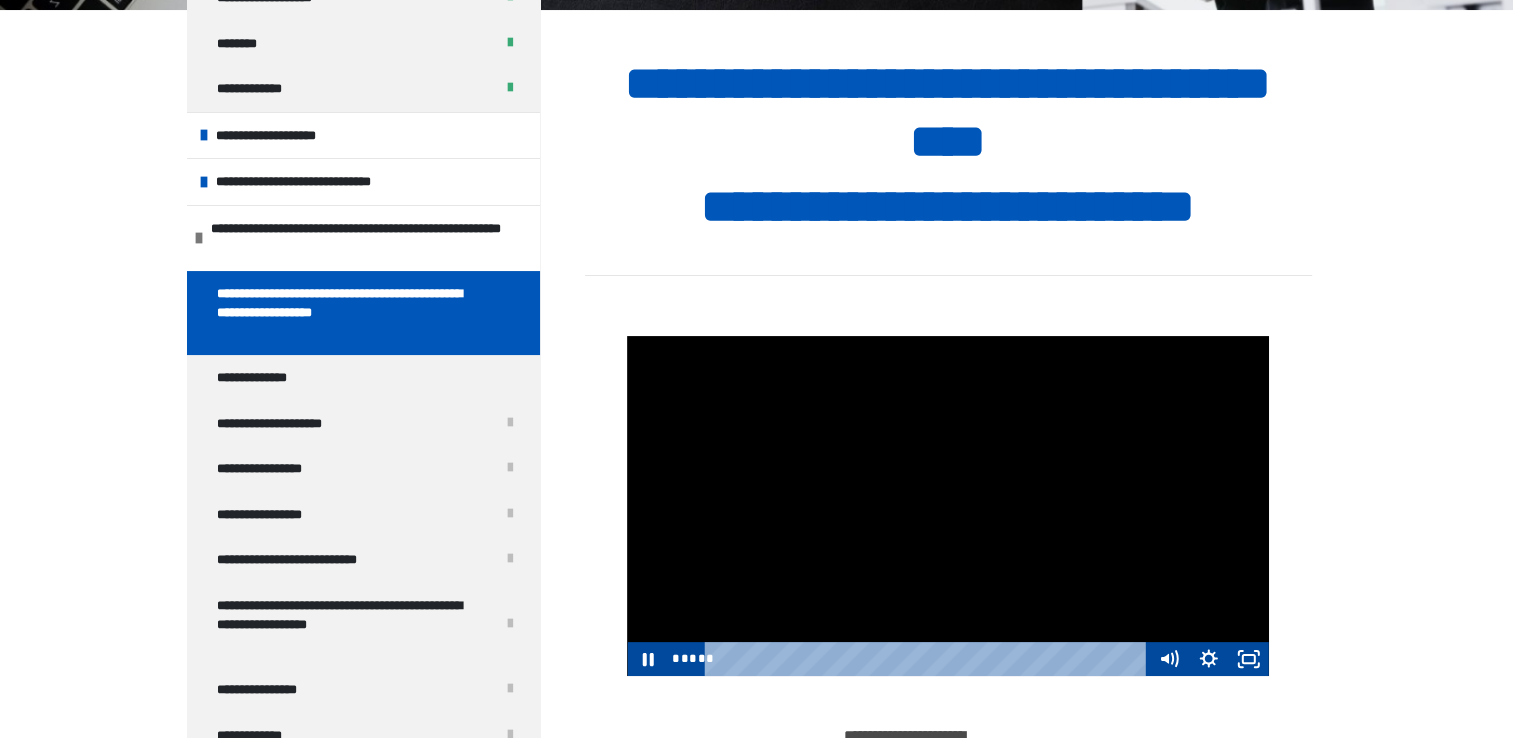 click at bounding box center (947, 506) 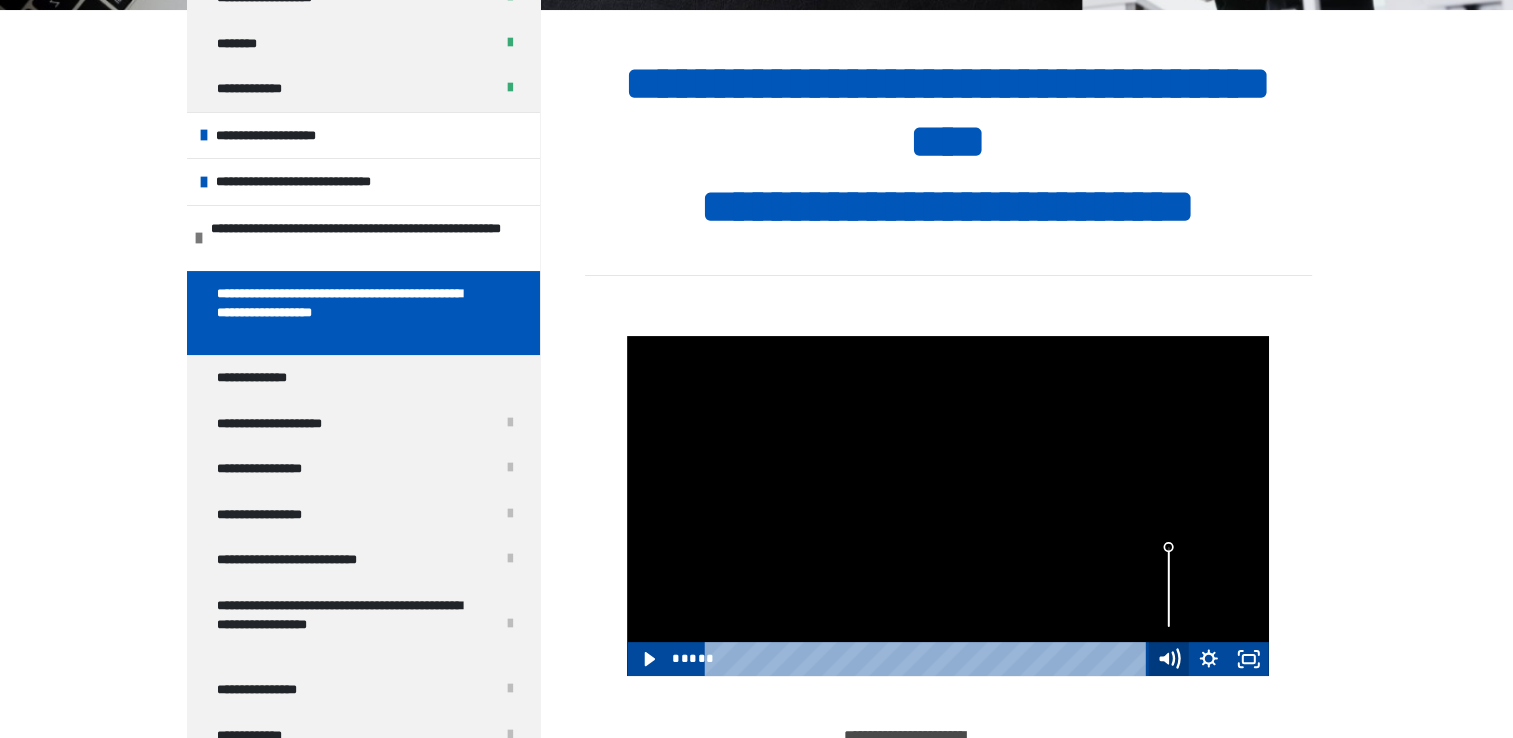 click 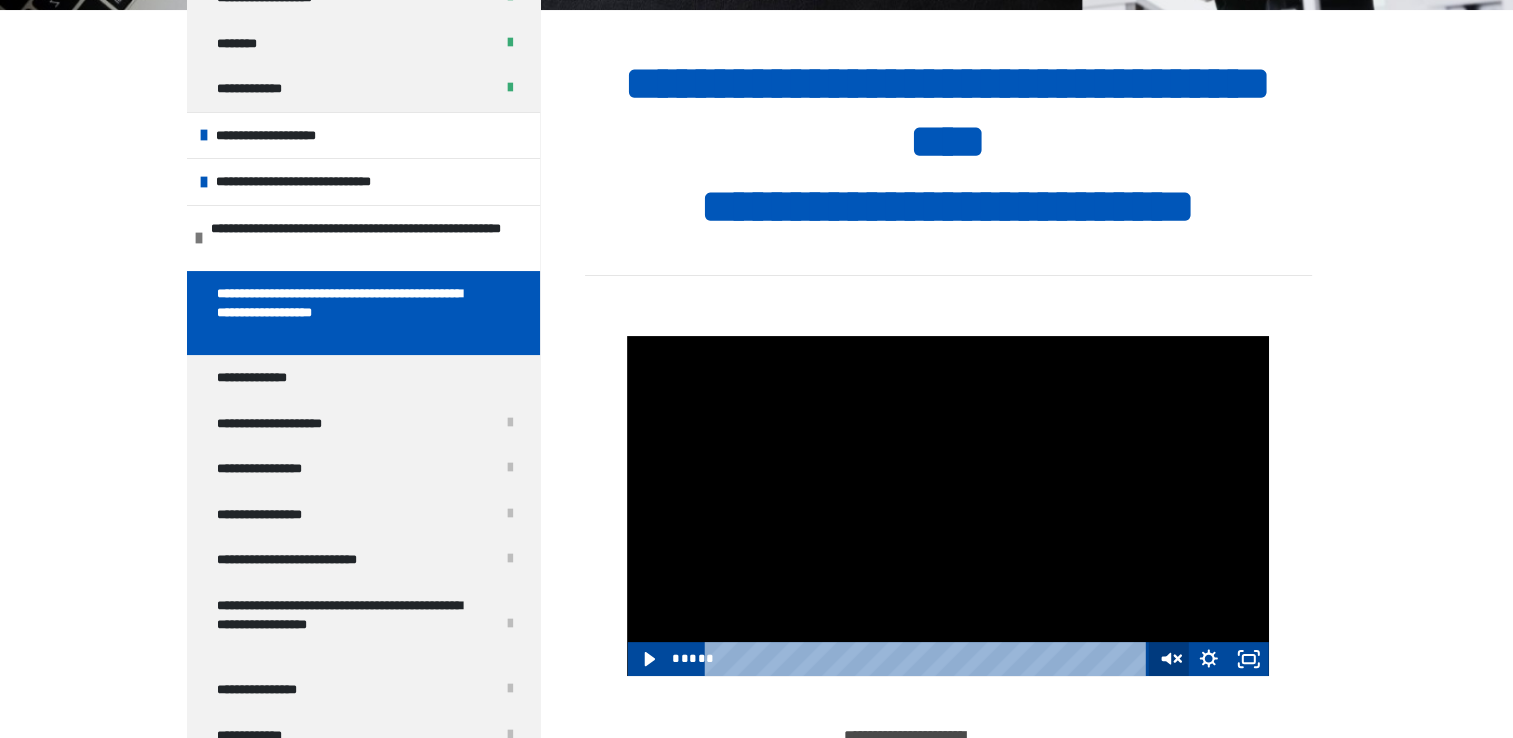 click 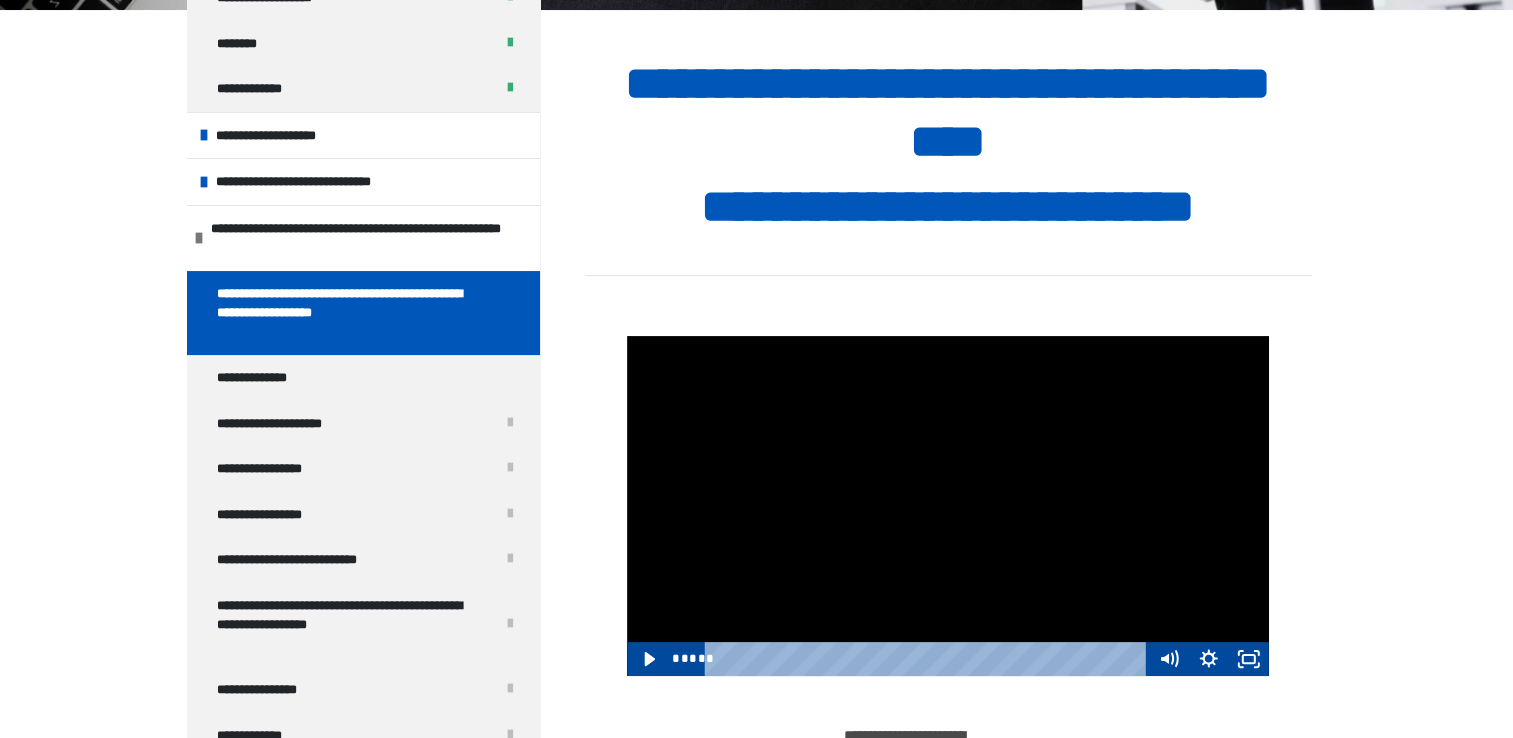 click at bounding box center [947, 506] 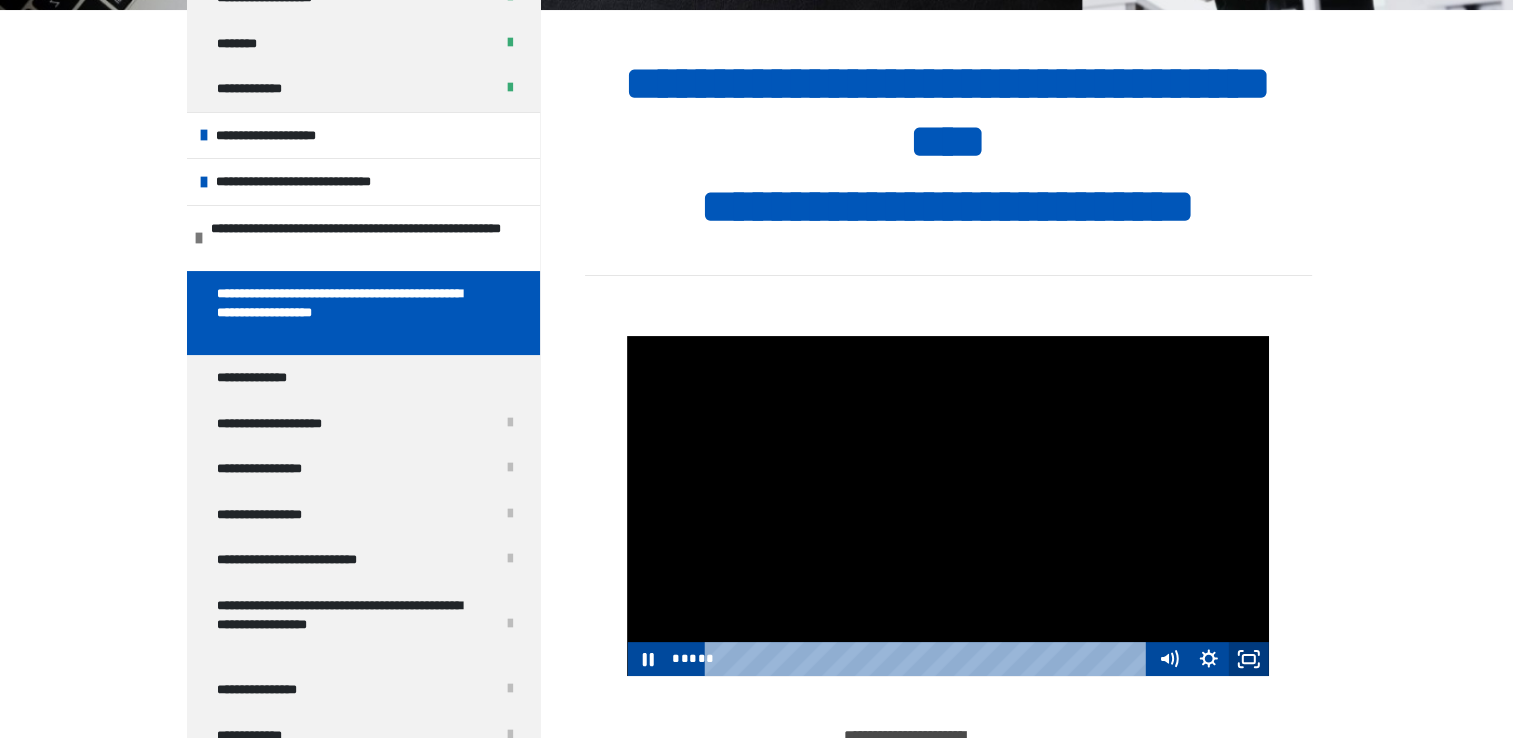 click 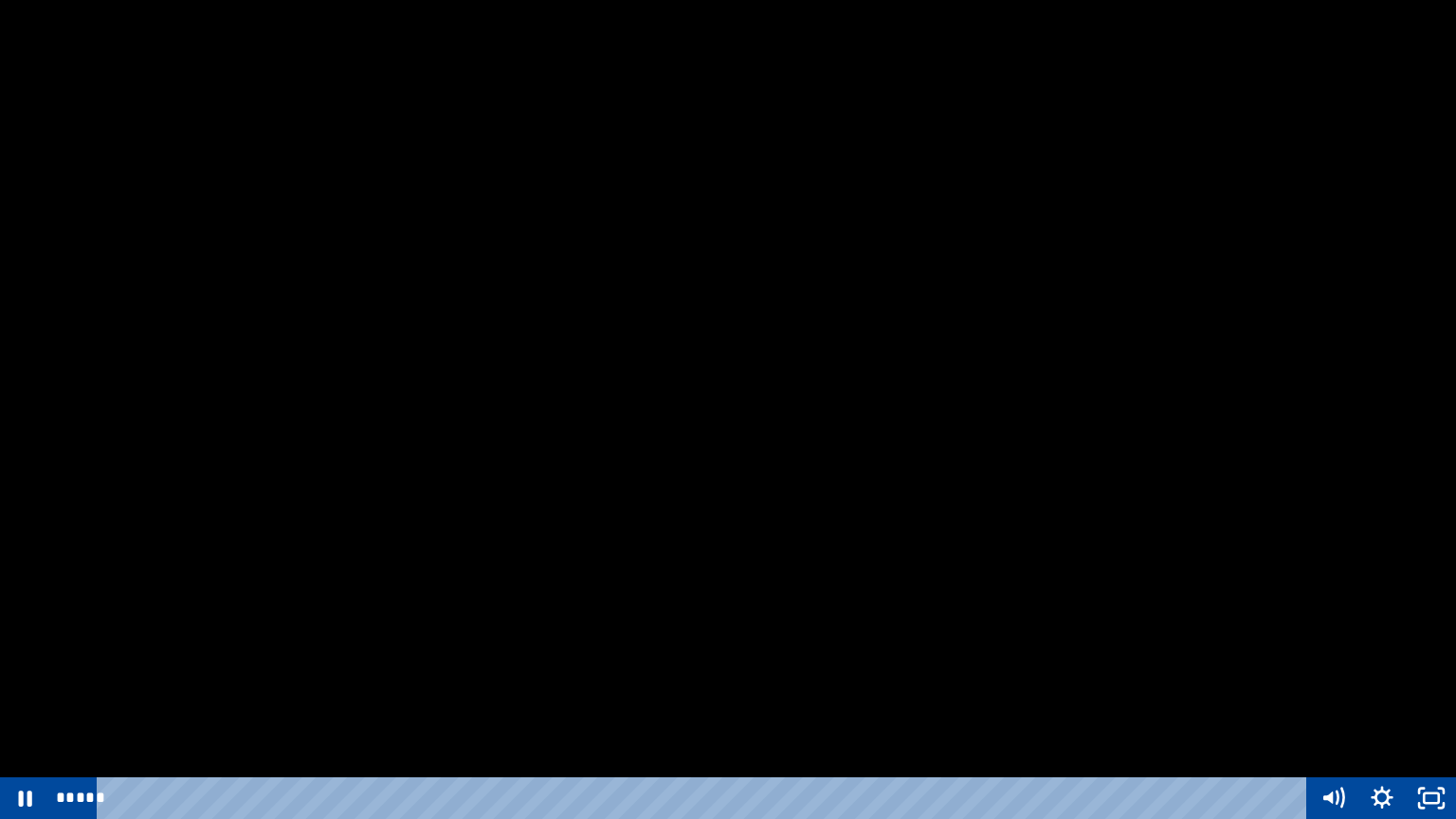 click at bounding box center [728, 410] 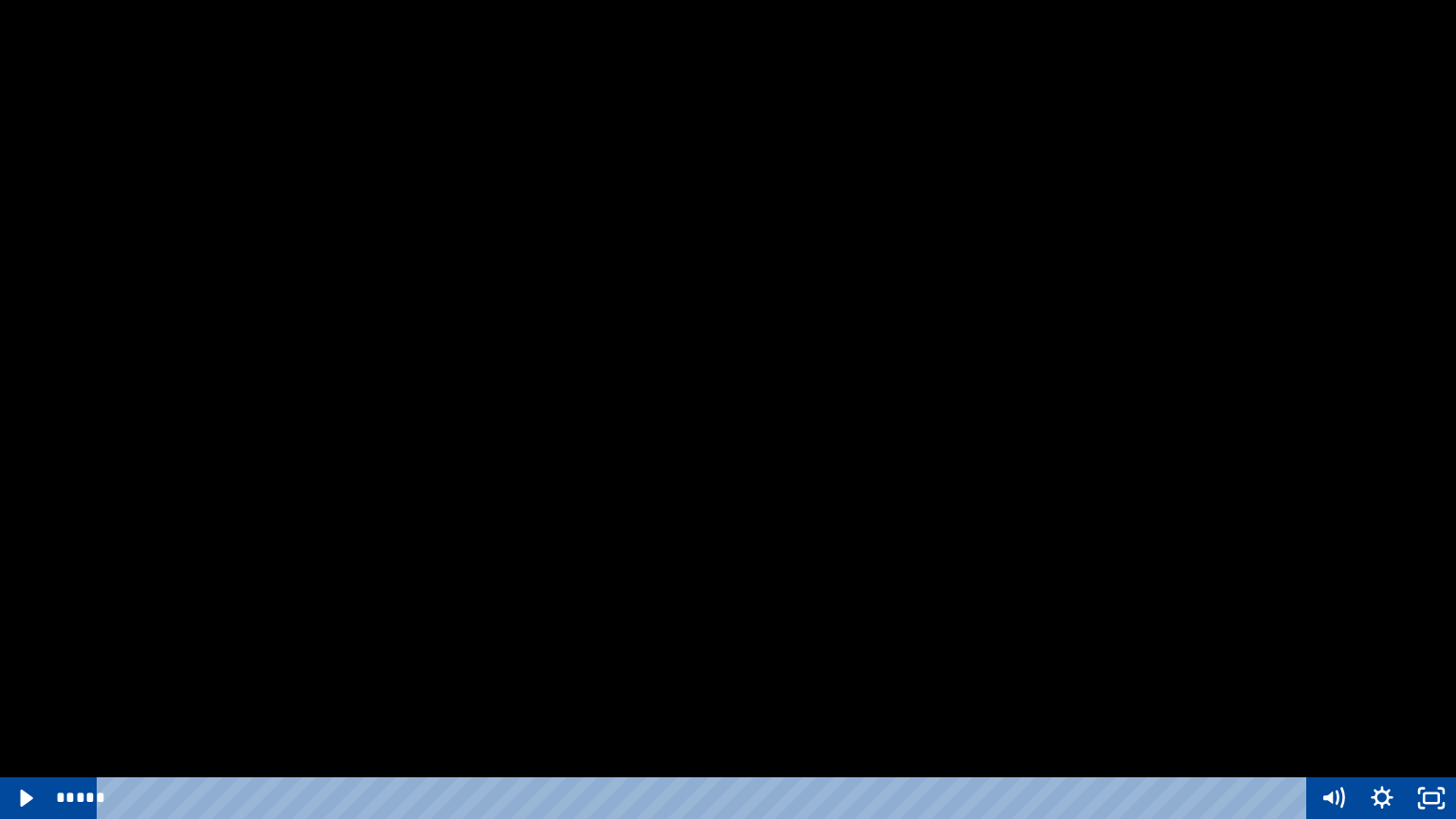 click at bounding box center (728, 410) 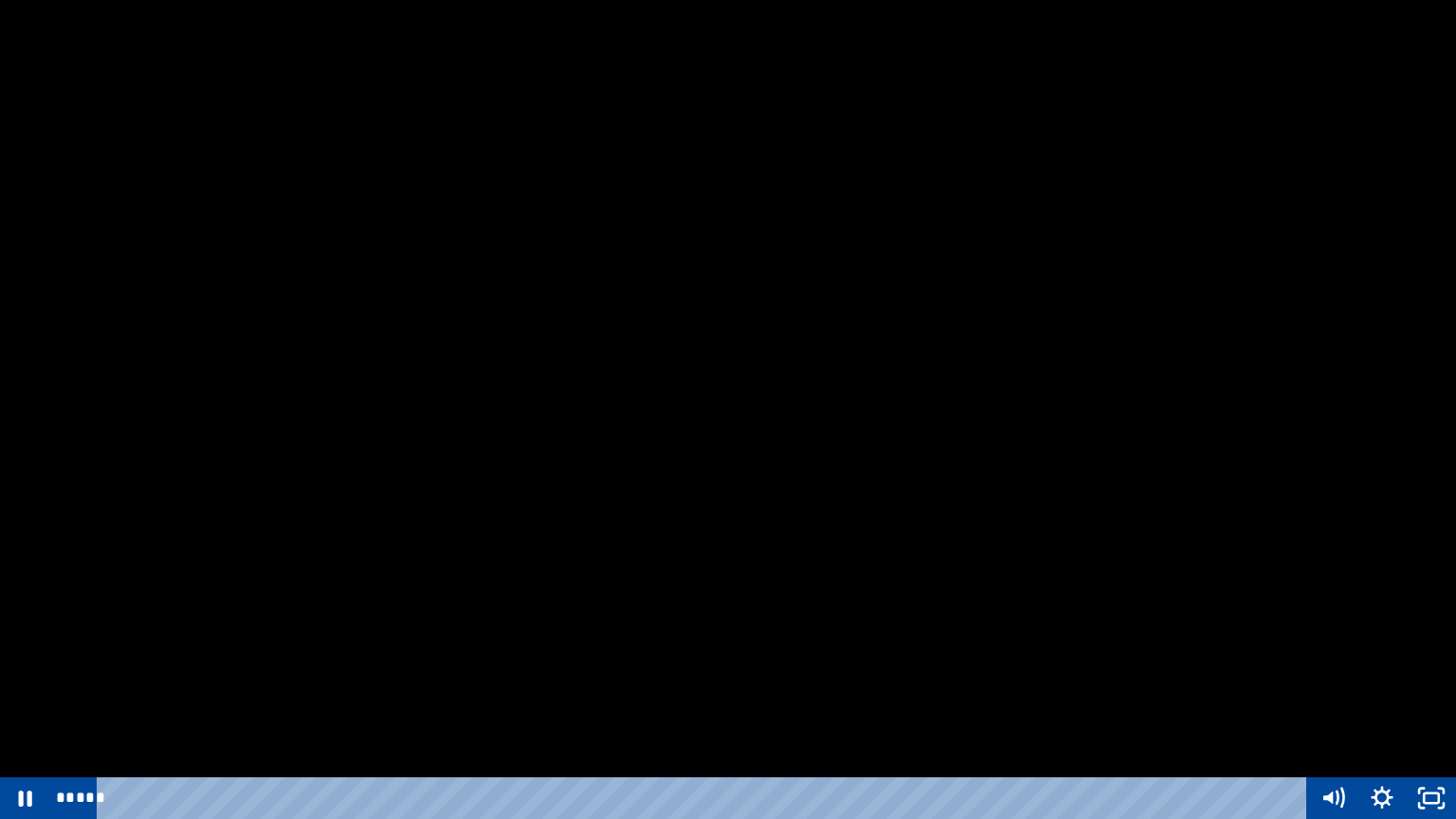 click at bounding box center (728, 410) 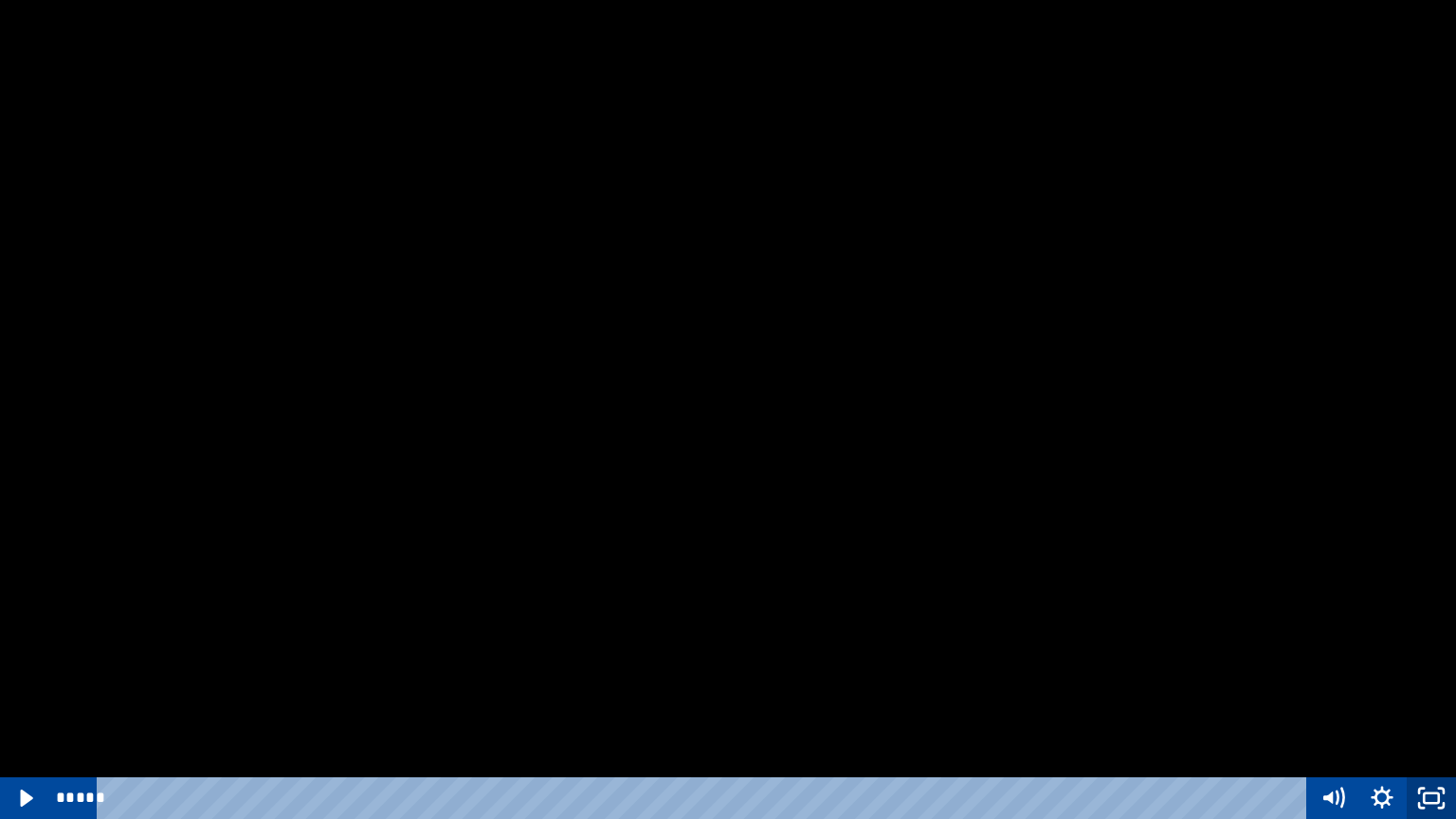 click 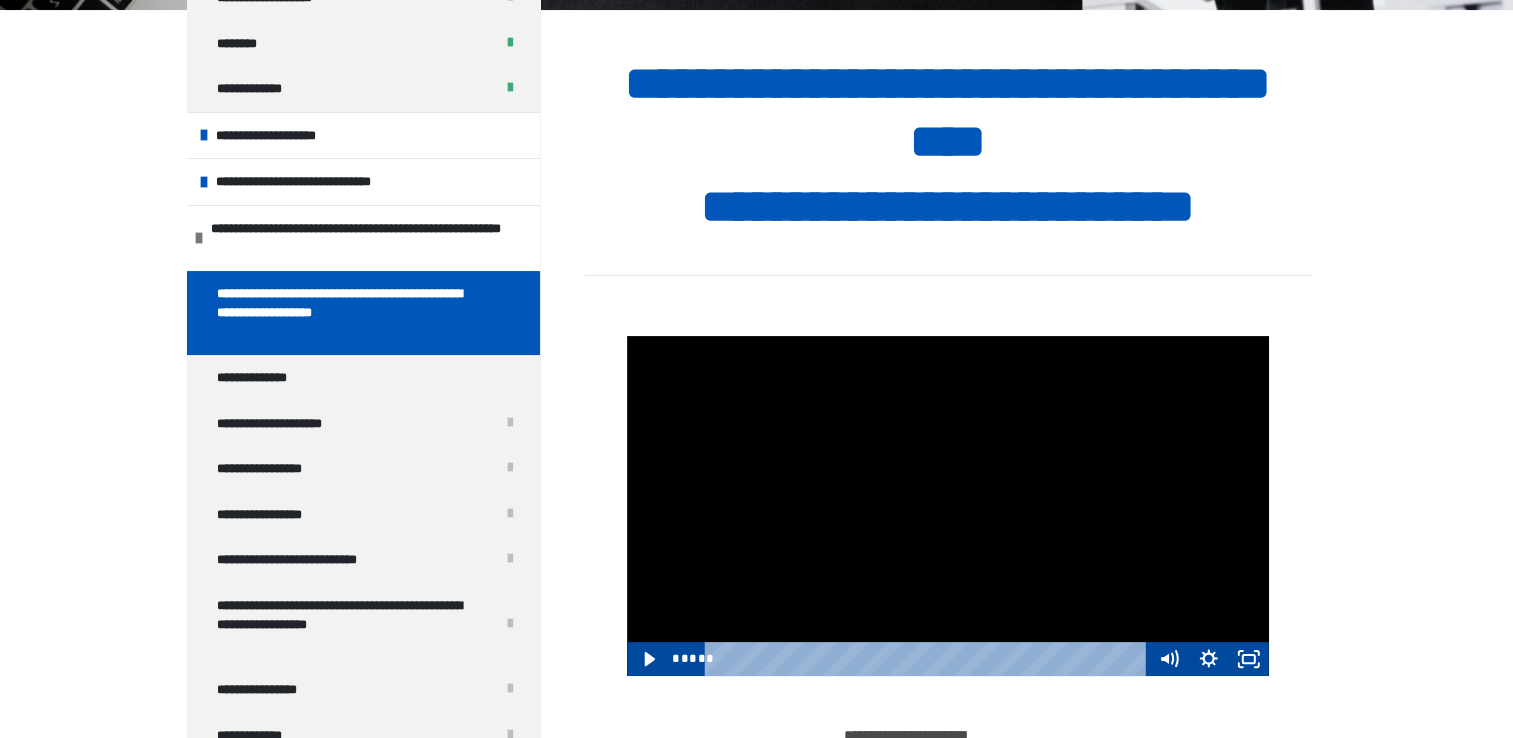 click at bounding box center (947, 506) 